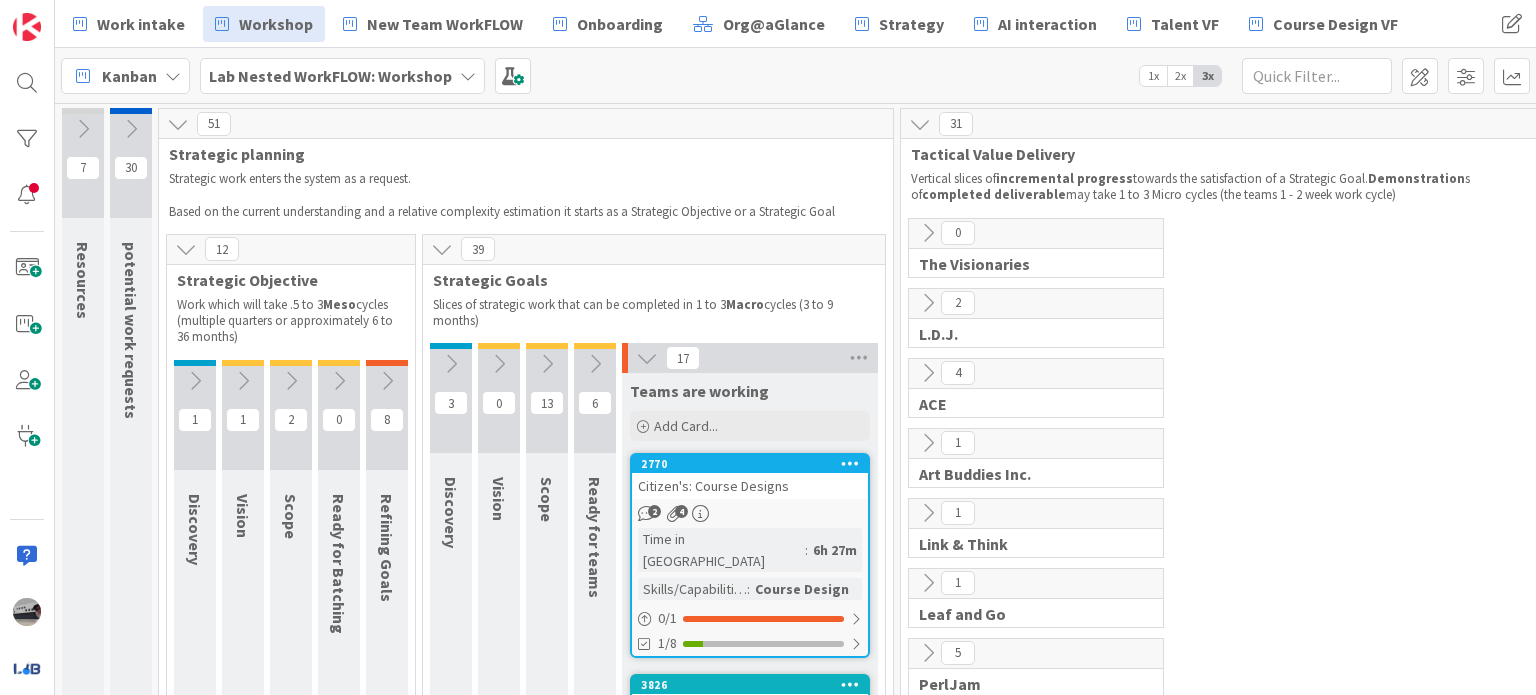 scroll, scrollTop: 0, scrollLeft: 0, axis: both 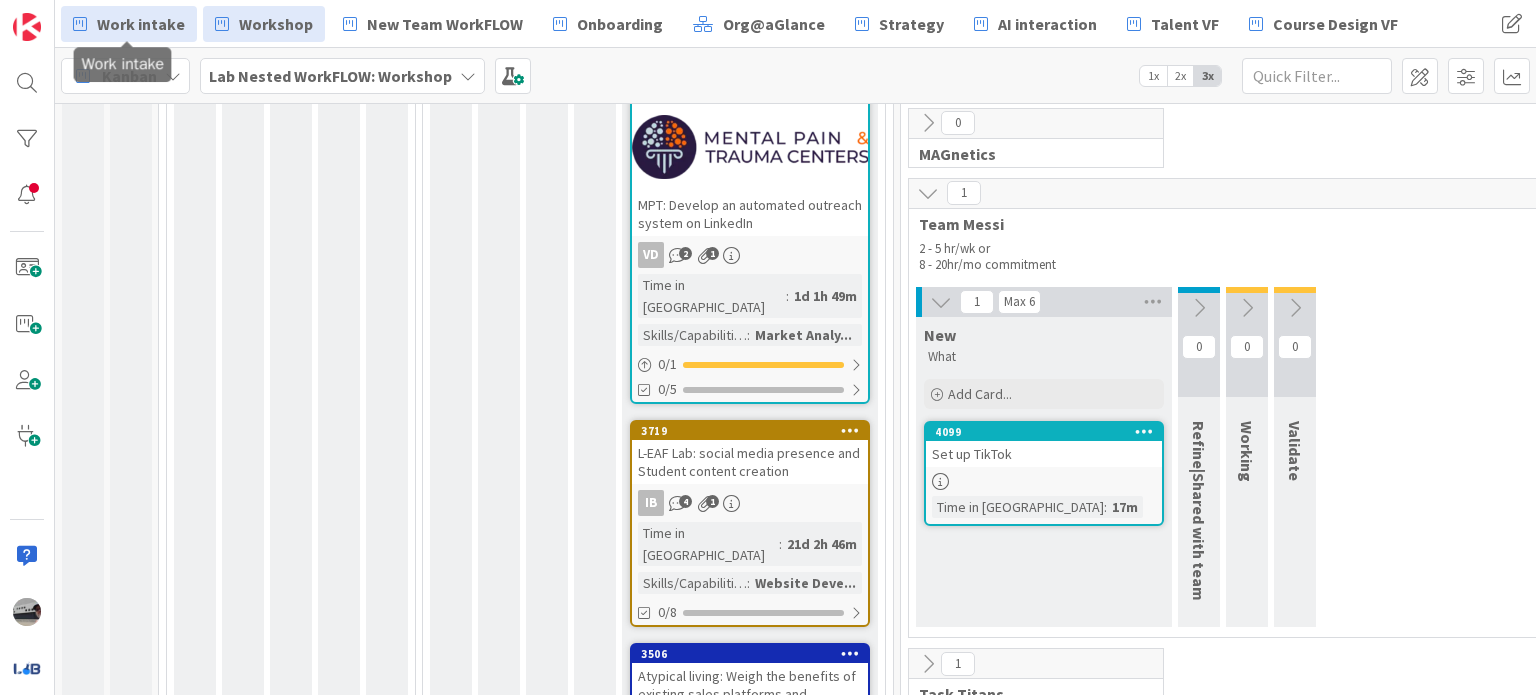click on "Work intake" at bounding box center [141, 24] 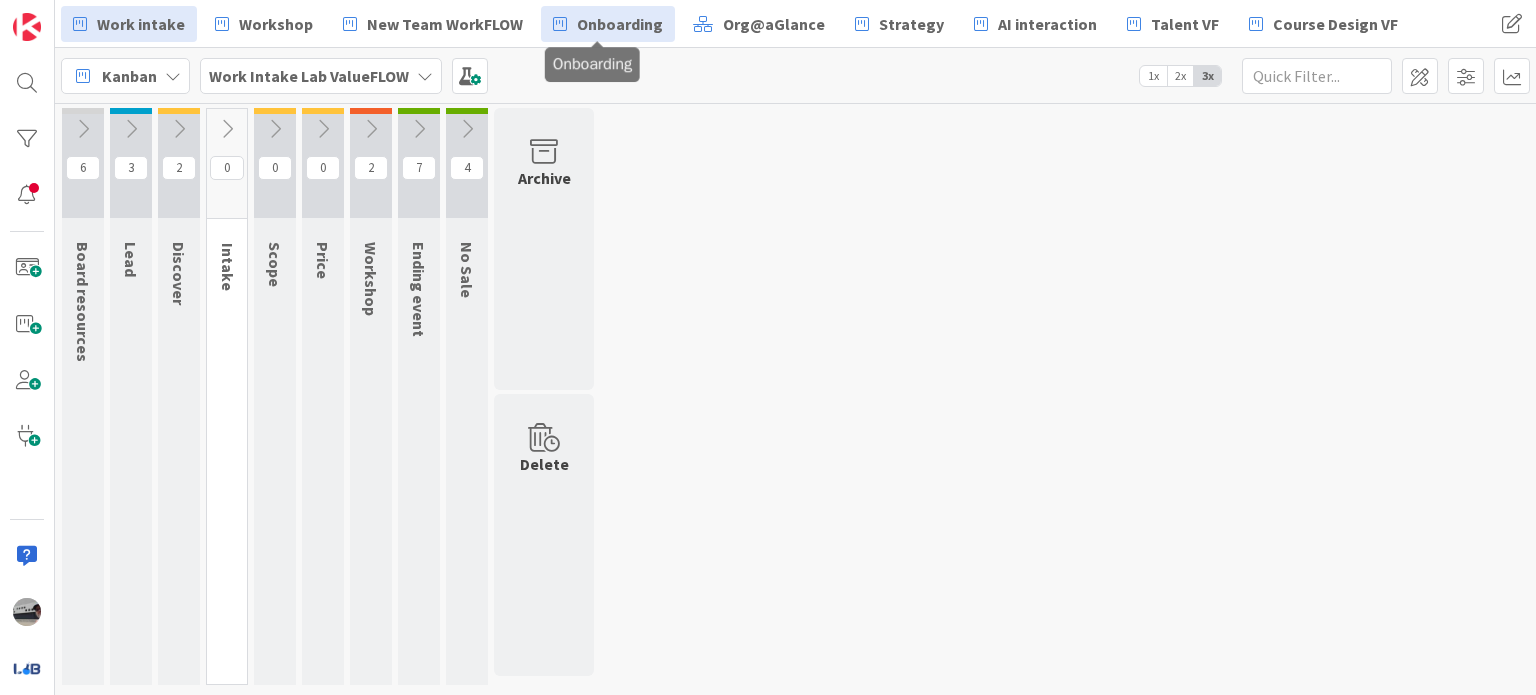 click on "Onboarding" at bounding box center [608, 24] 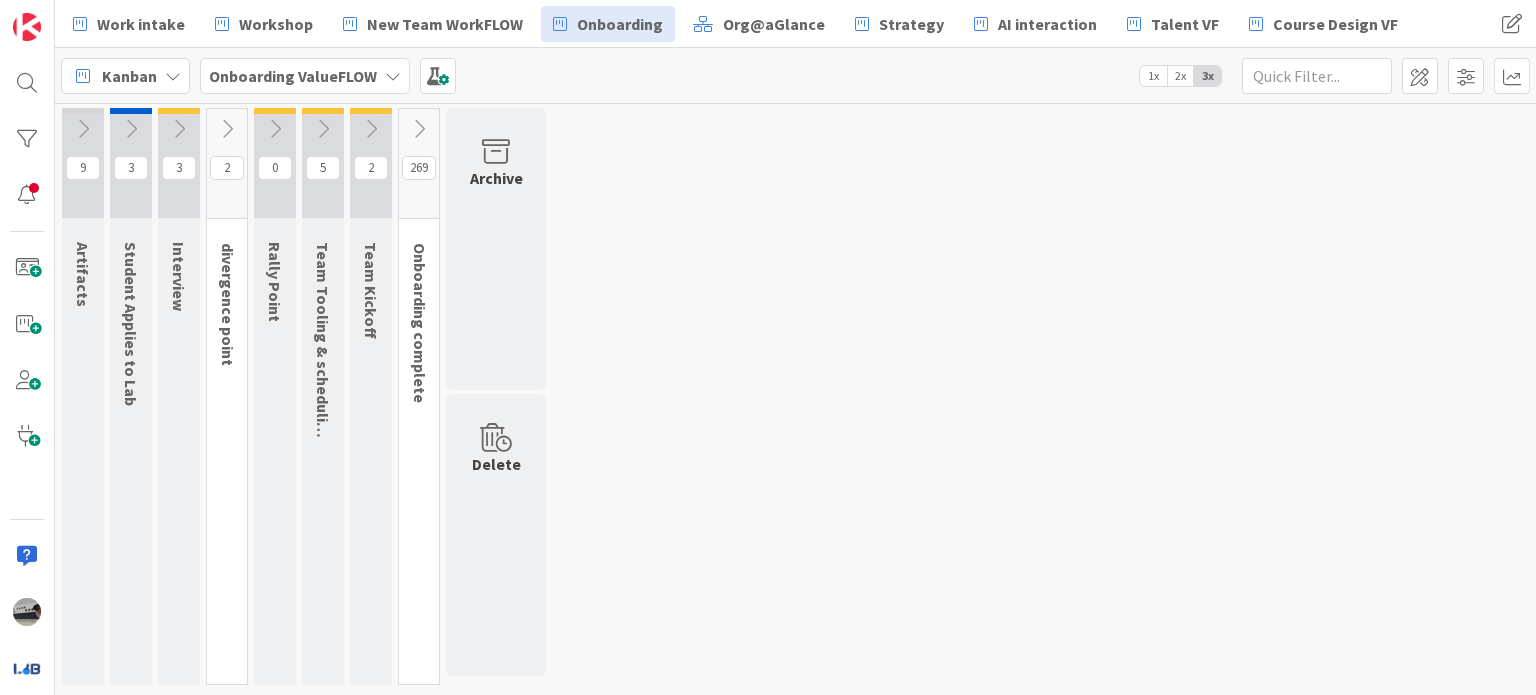 click at bounding box center (419, 129) 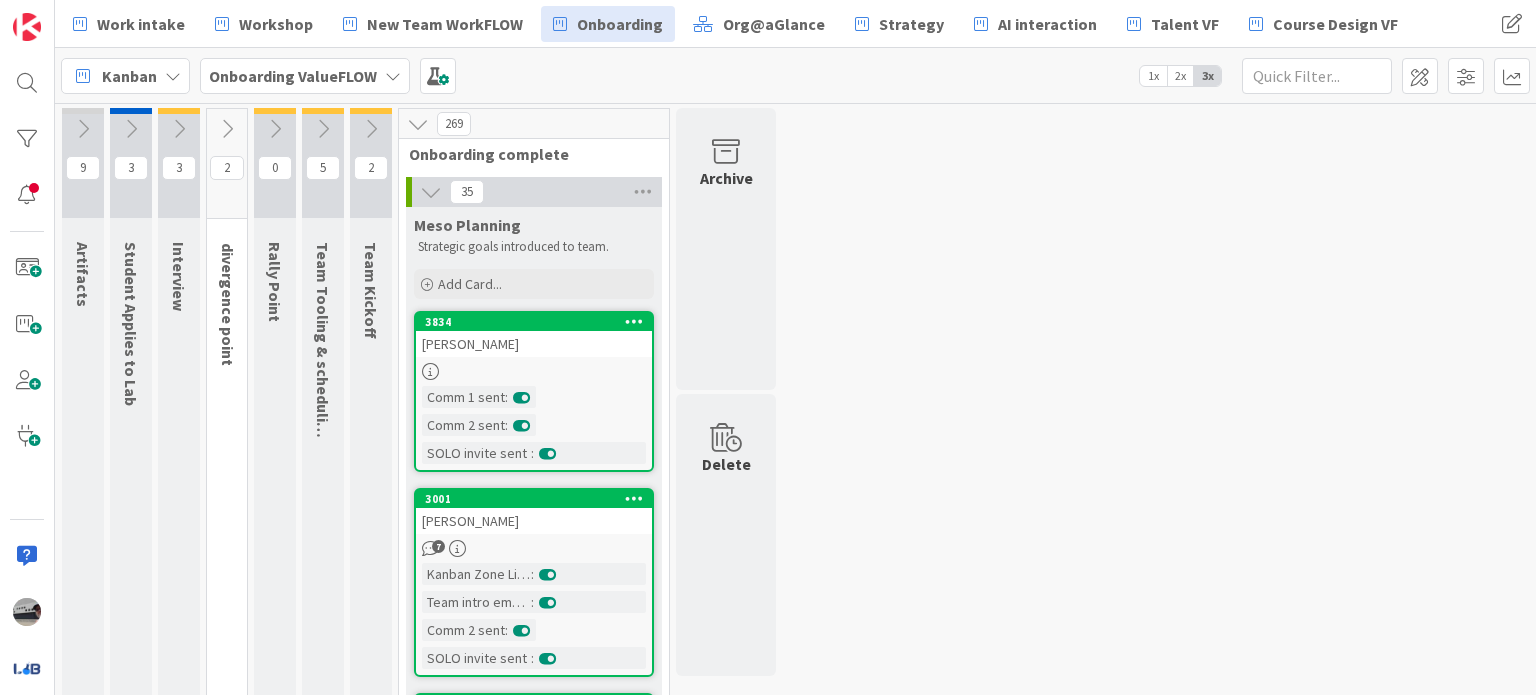click on "Onboarding ValueFLOW" at bounding box center [293, 76] 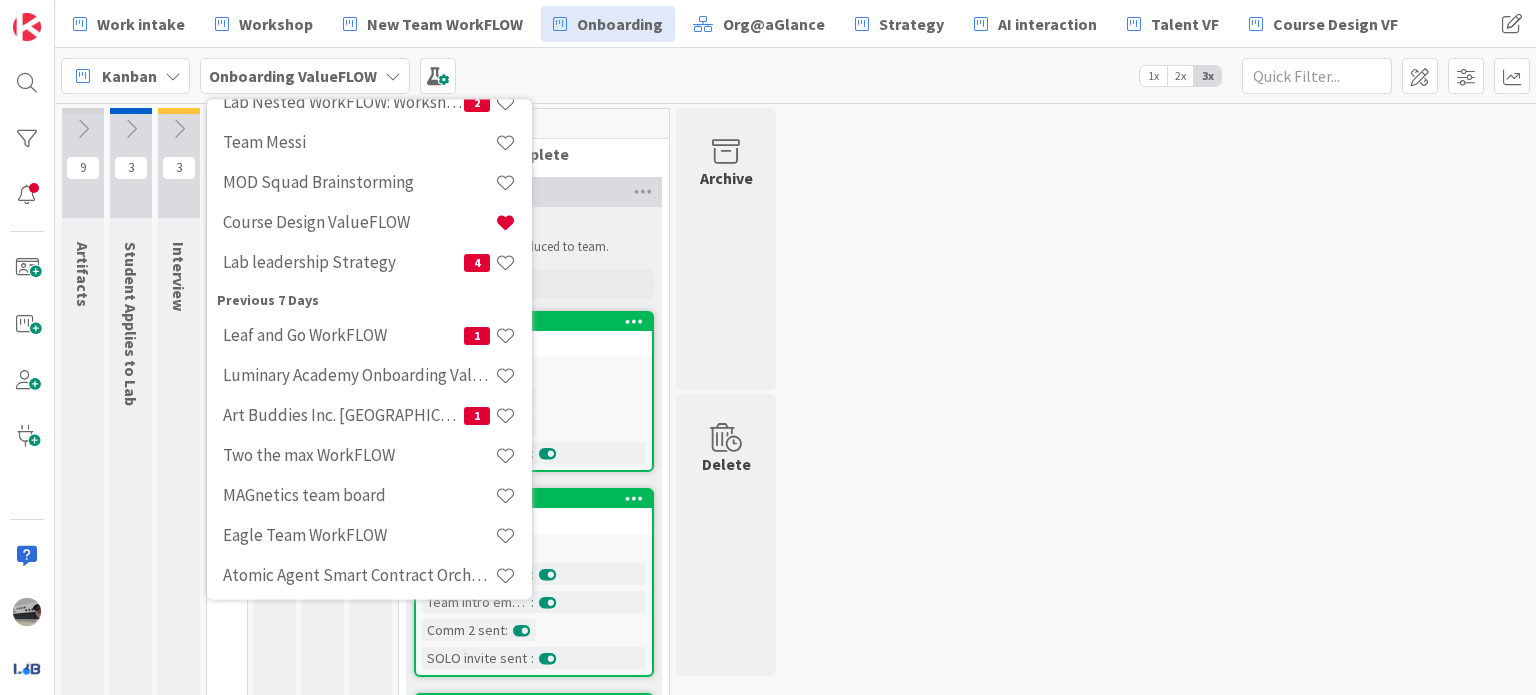 scroll, scrollTop: 300, scrollLeft: 0, axis: vertical 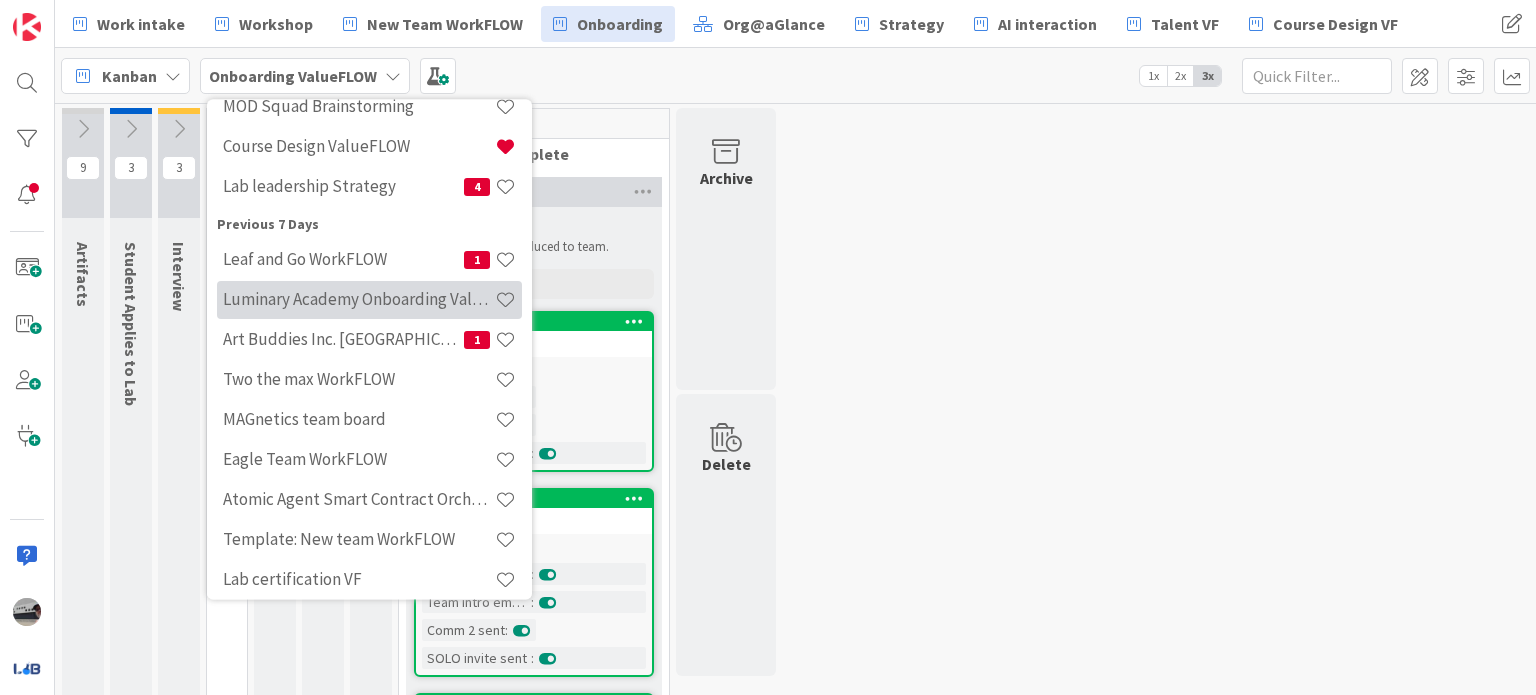 click on "Luminary Academy Onboarding ValueFLOW" at bounding box center [359, 300] 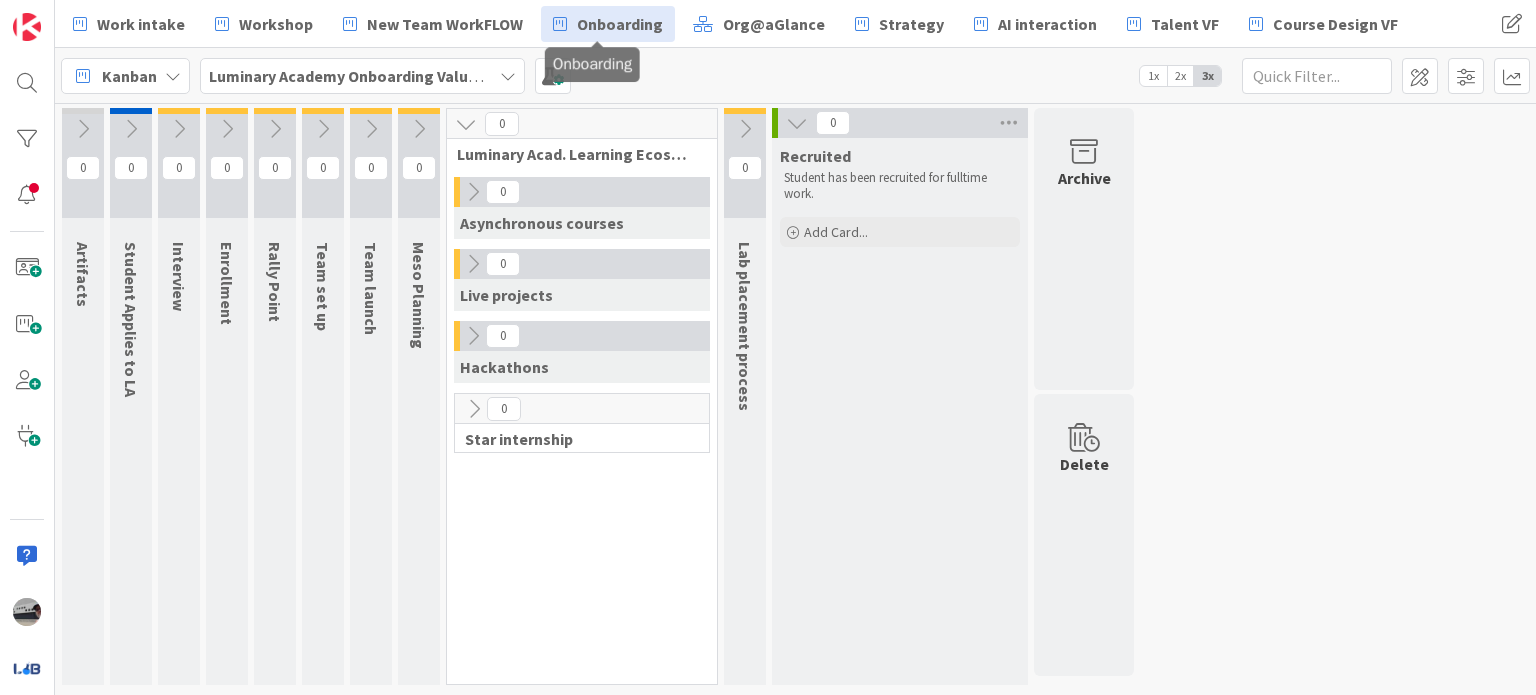 click on "Onboarding" at bounding box center (620, 24) 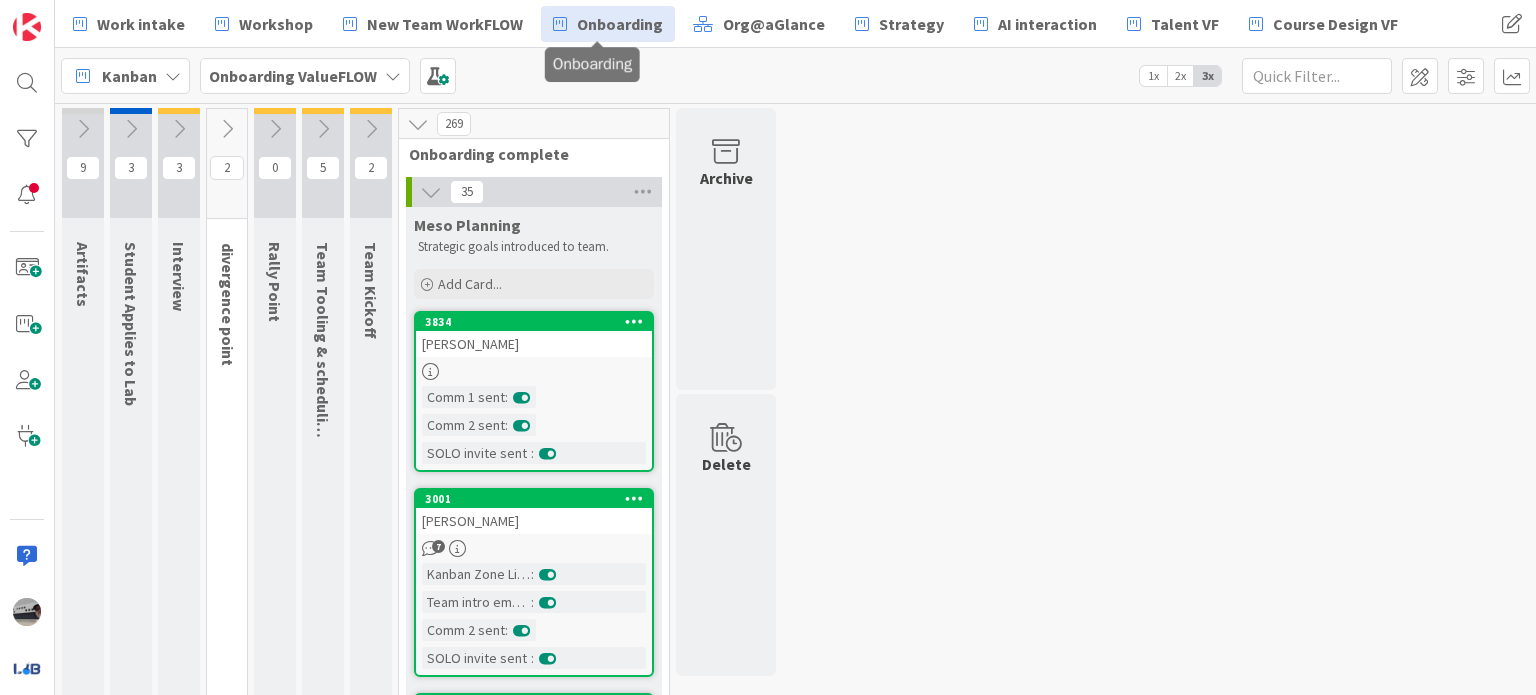 click at bounding box center (418, 124) 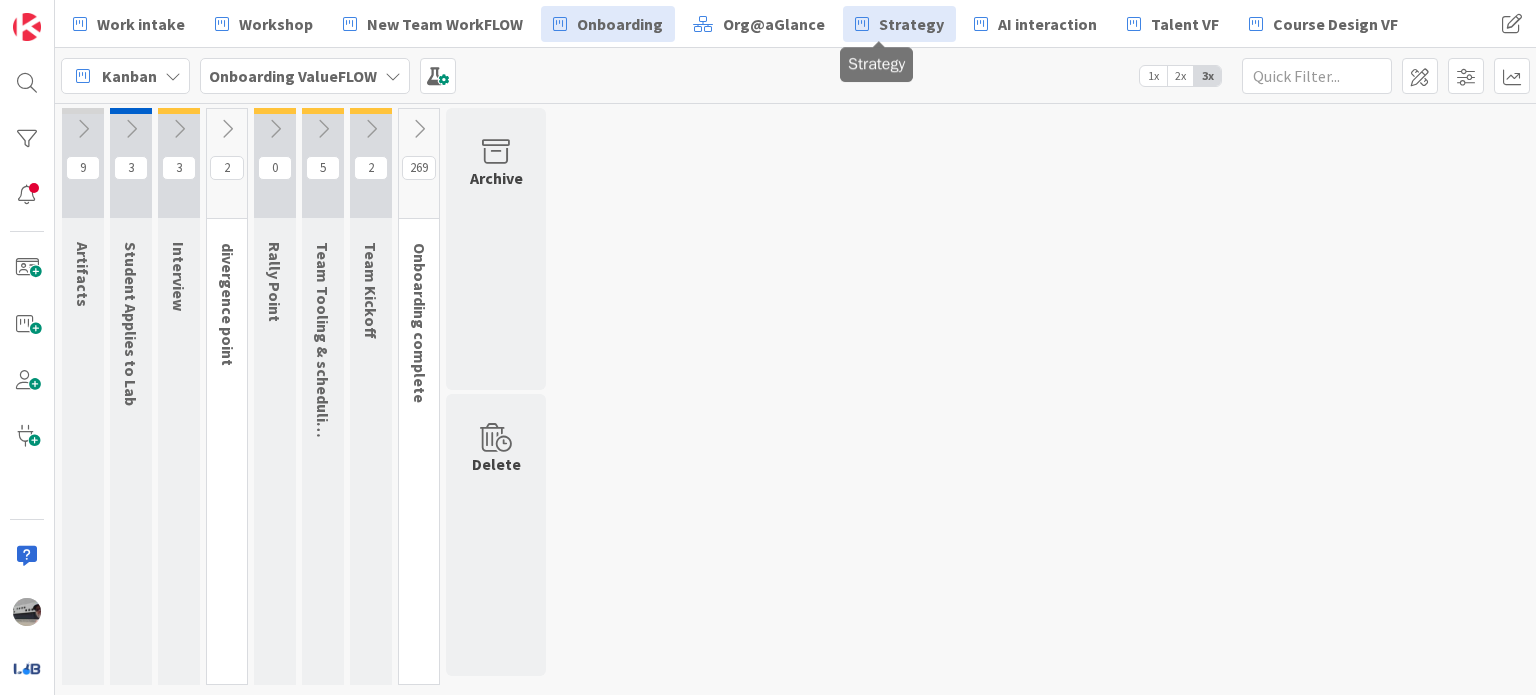 click on "Strategy" at bounding box center [911, 24] 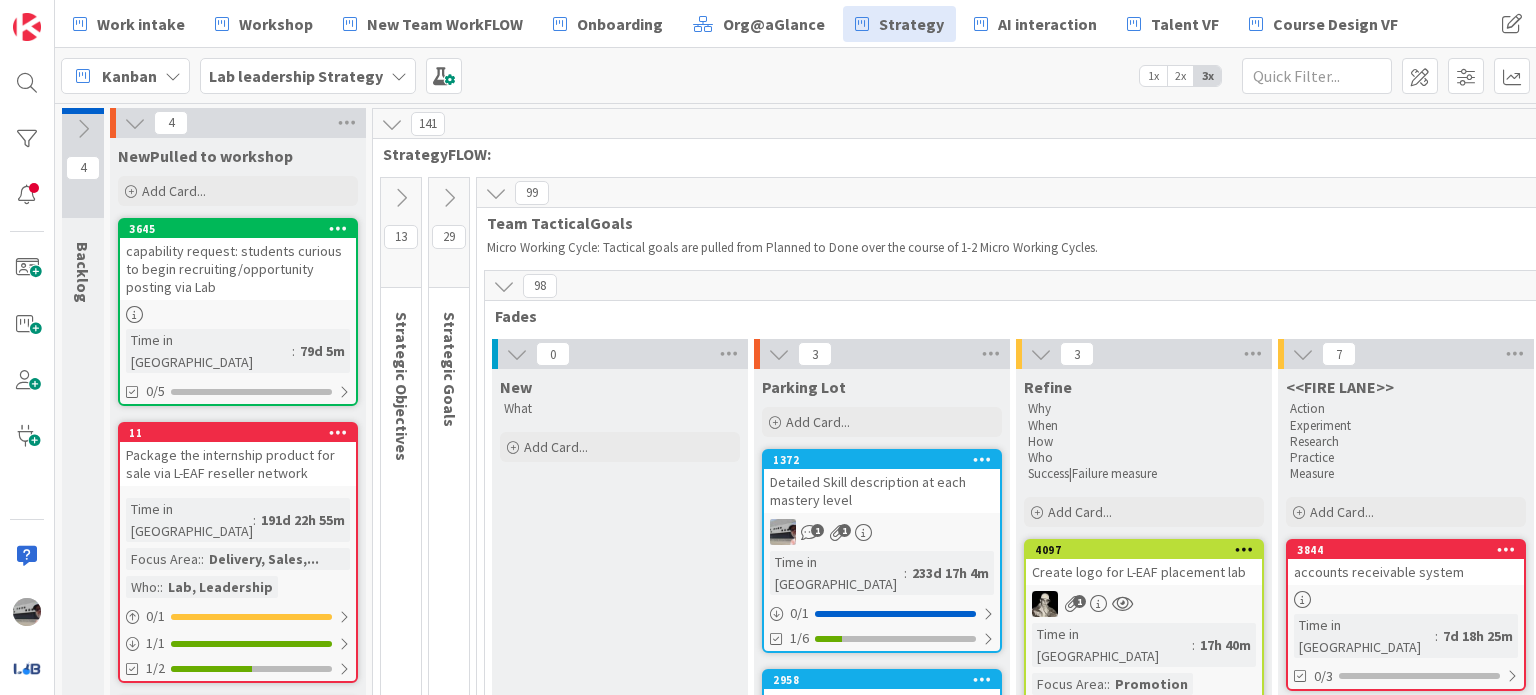 click at bounding box center (517, 354) 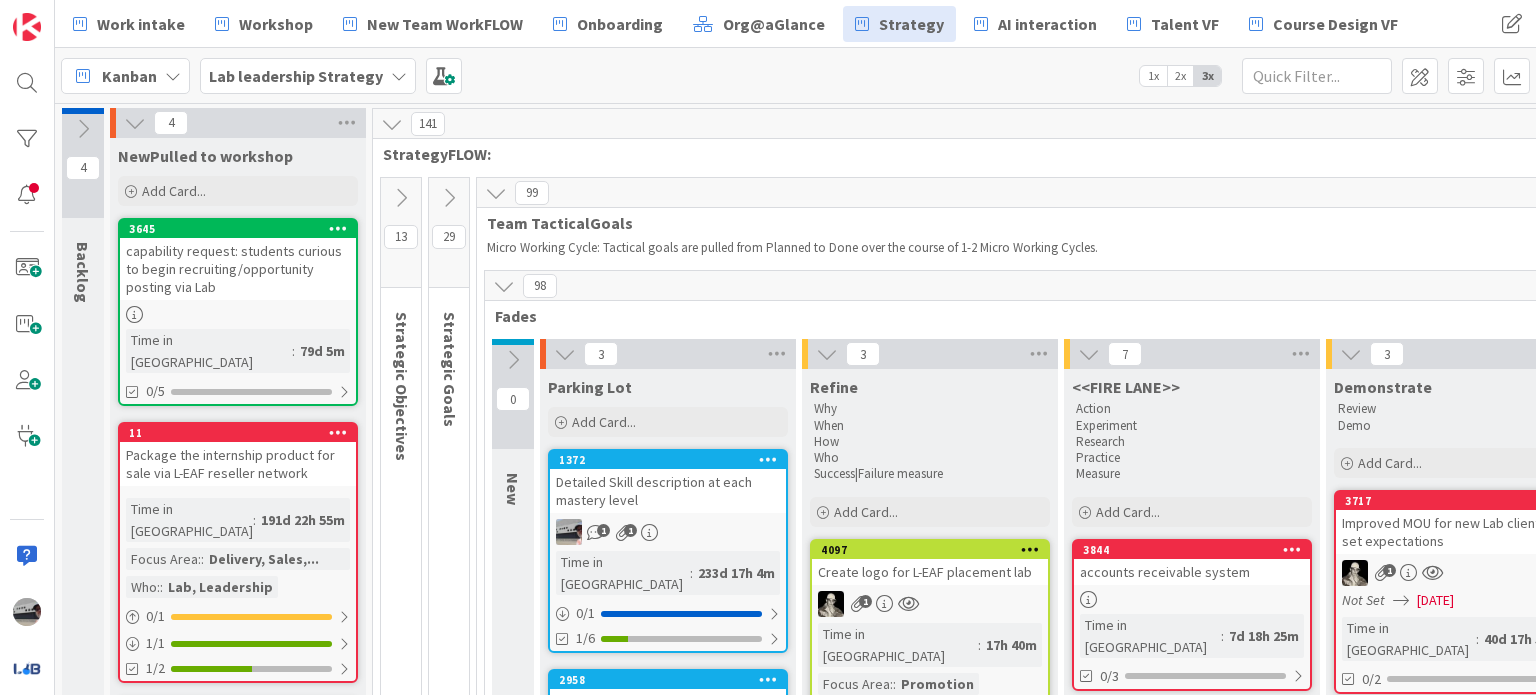 click at bounding box center (565, 354) 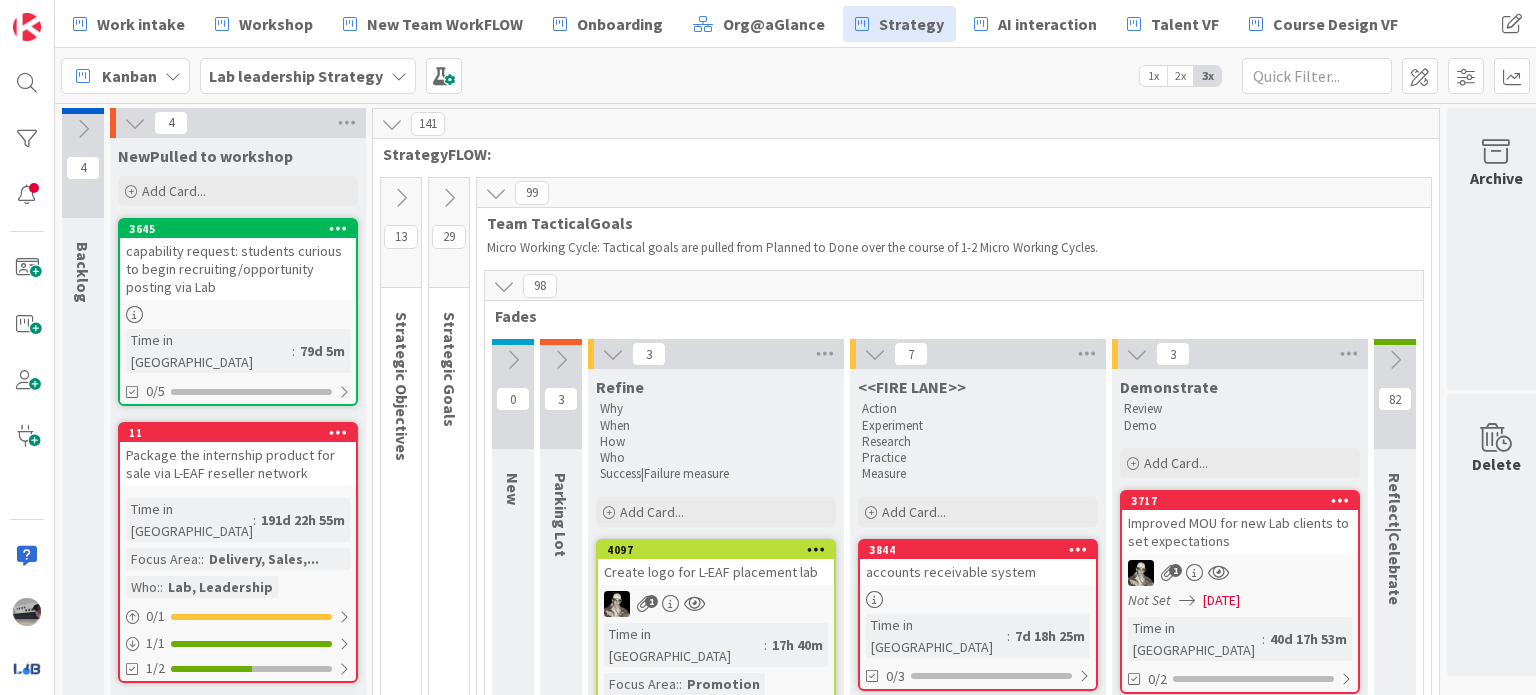 click at bounding box center (613, 354) 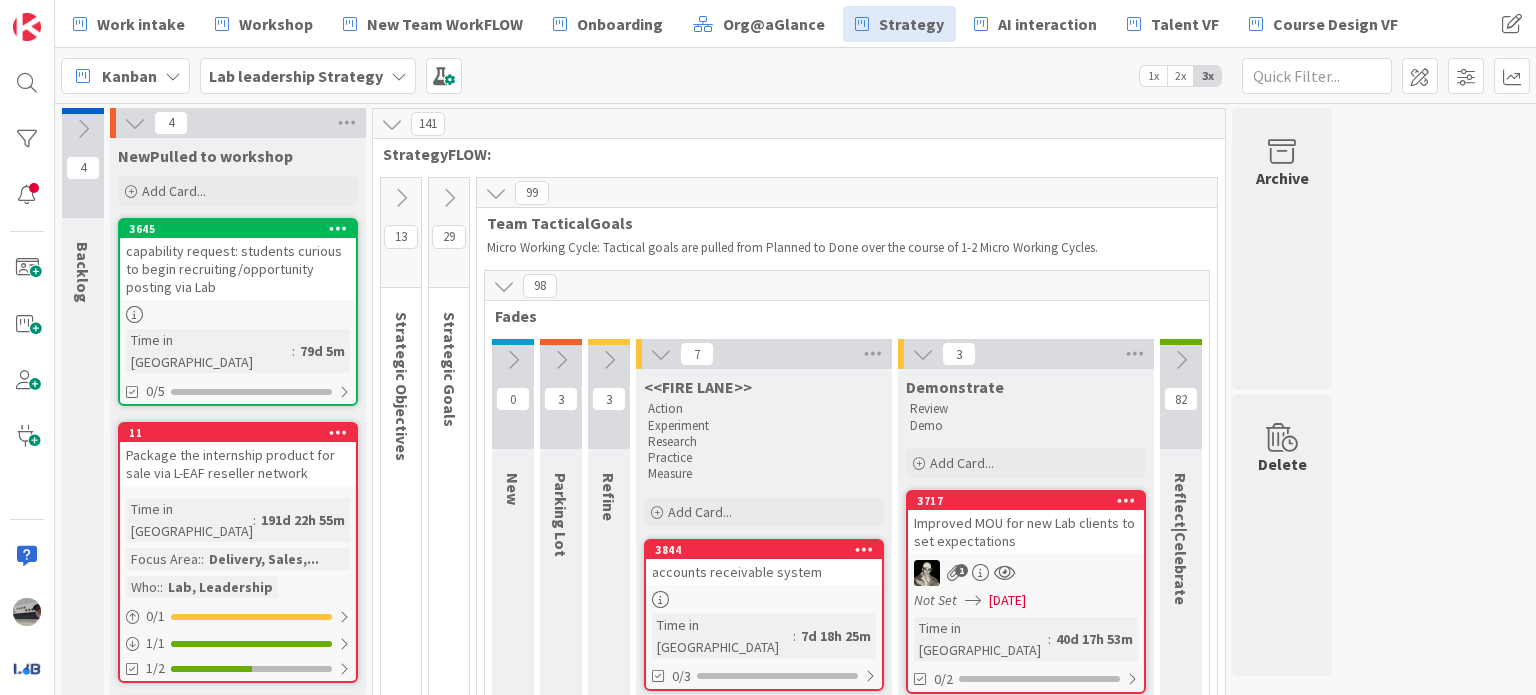 click at bounding box center (661, 354) 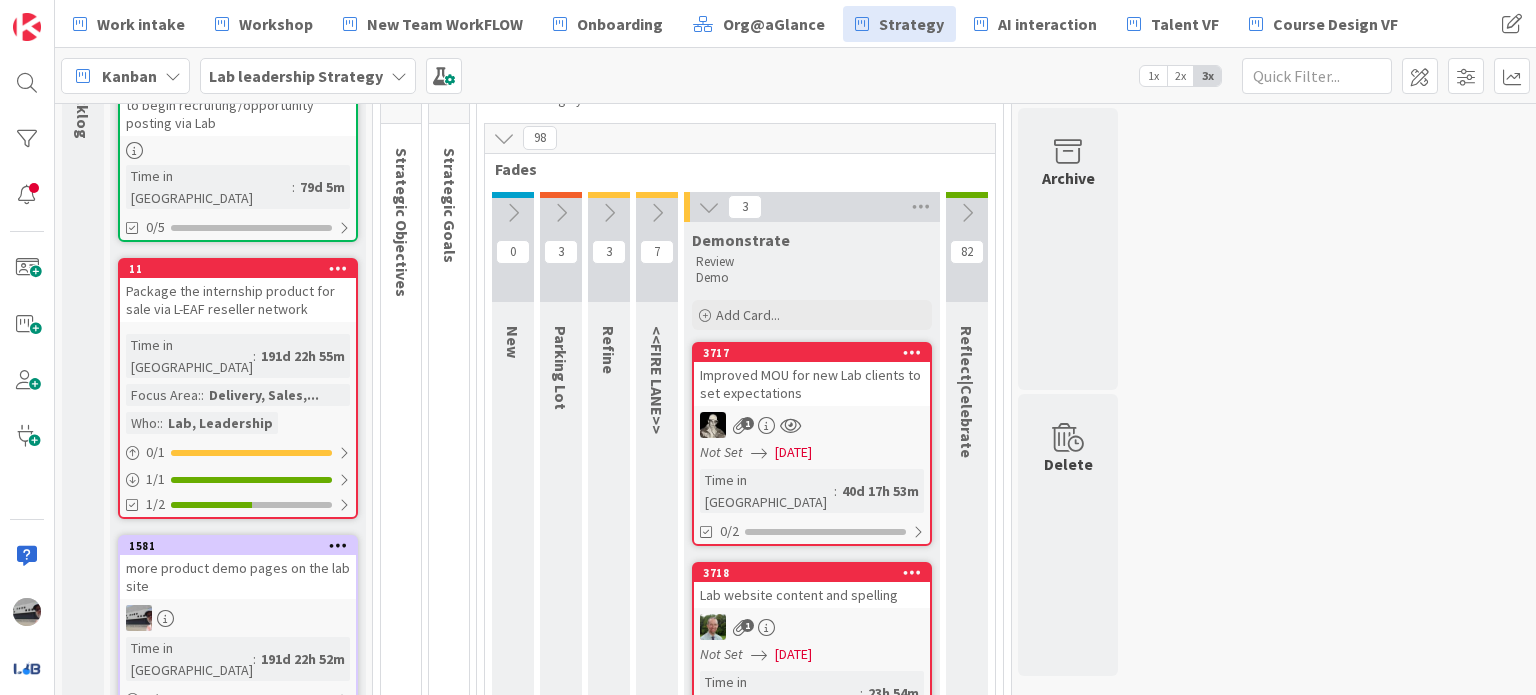 scroll, scrollTop: 200, scrollLeft: 0, axis: vertical 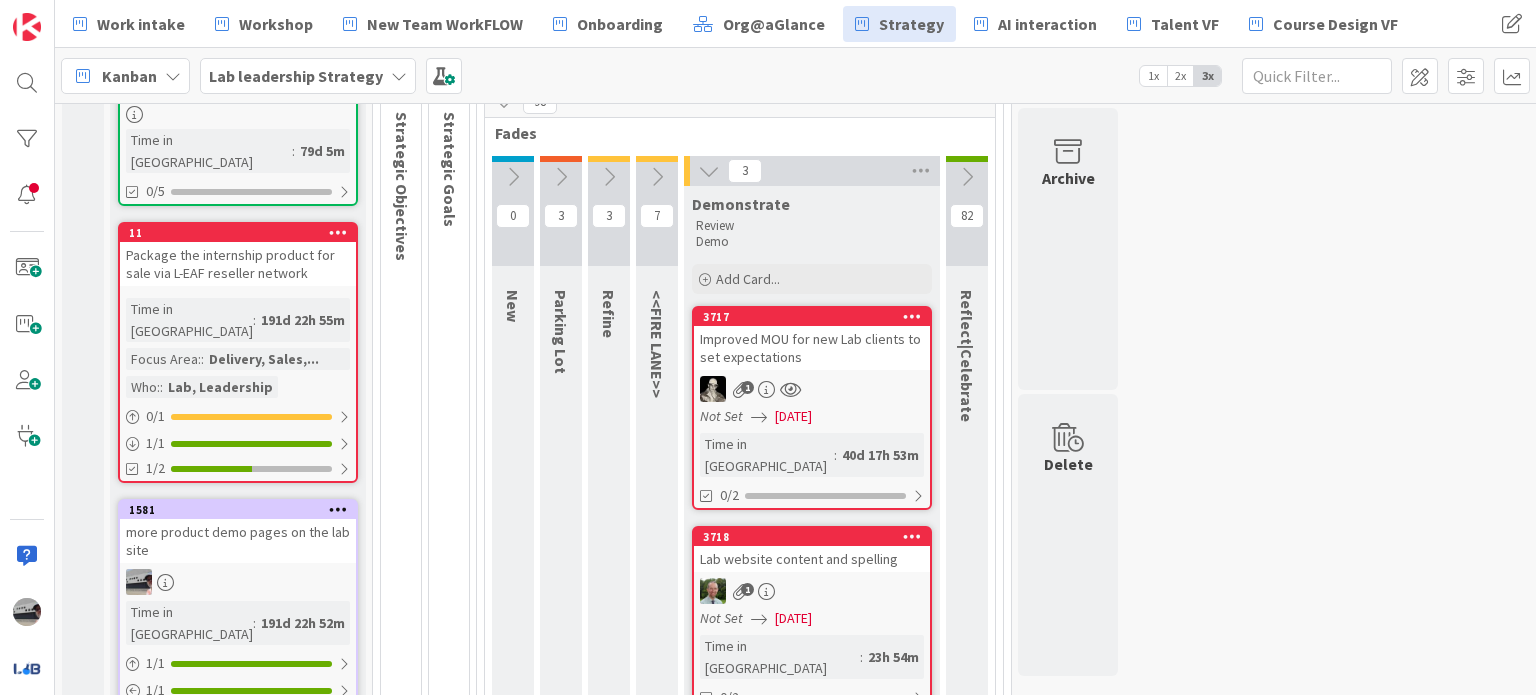 click at bounding box center (967, 177) 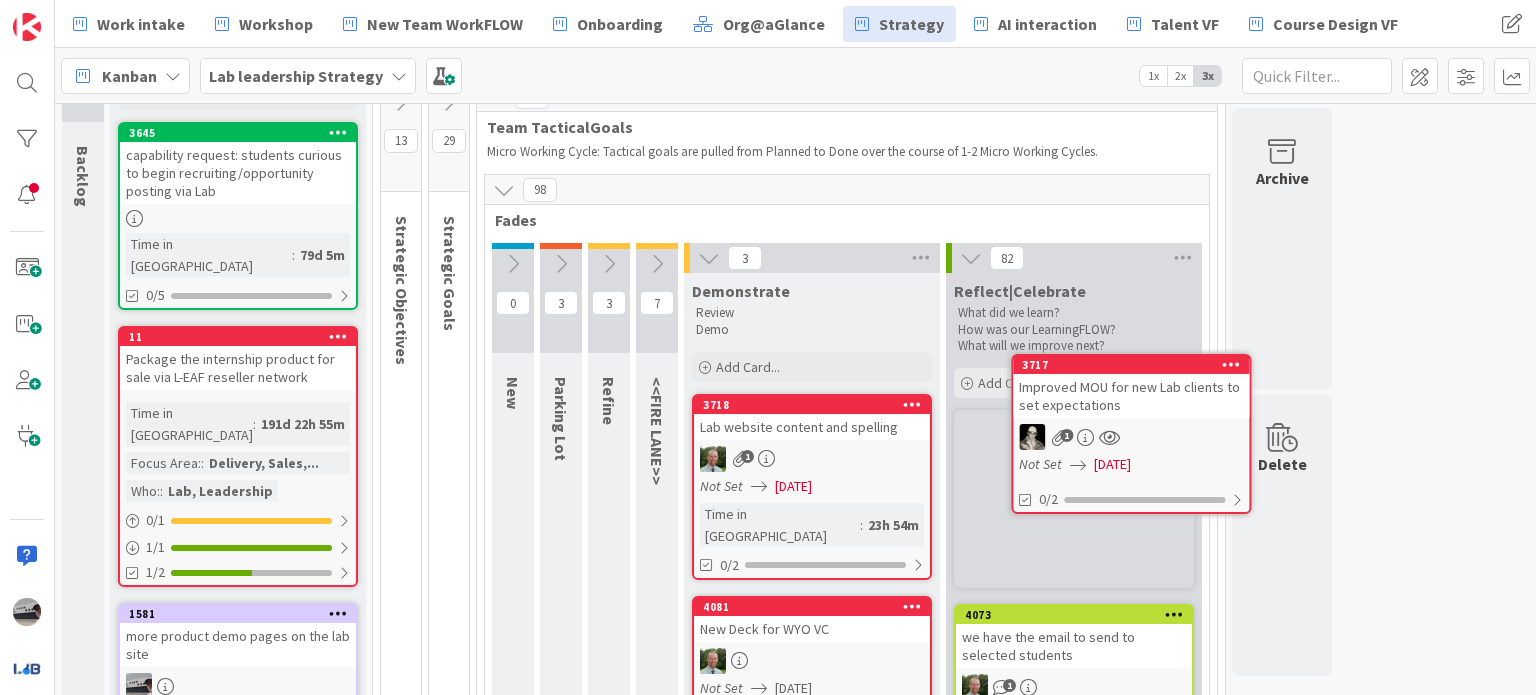scroll, scrollTop: 92, scrollLeft: 0, axis: vertical 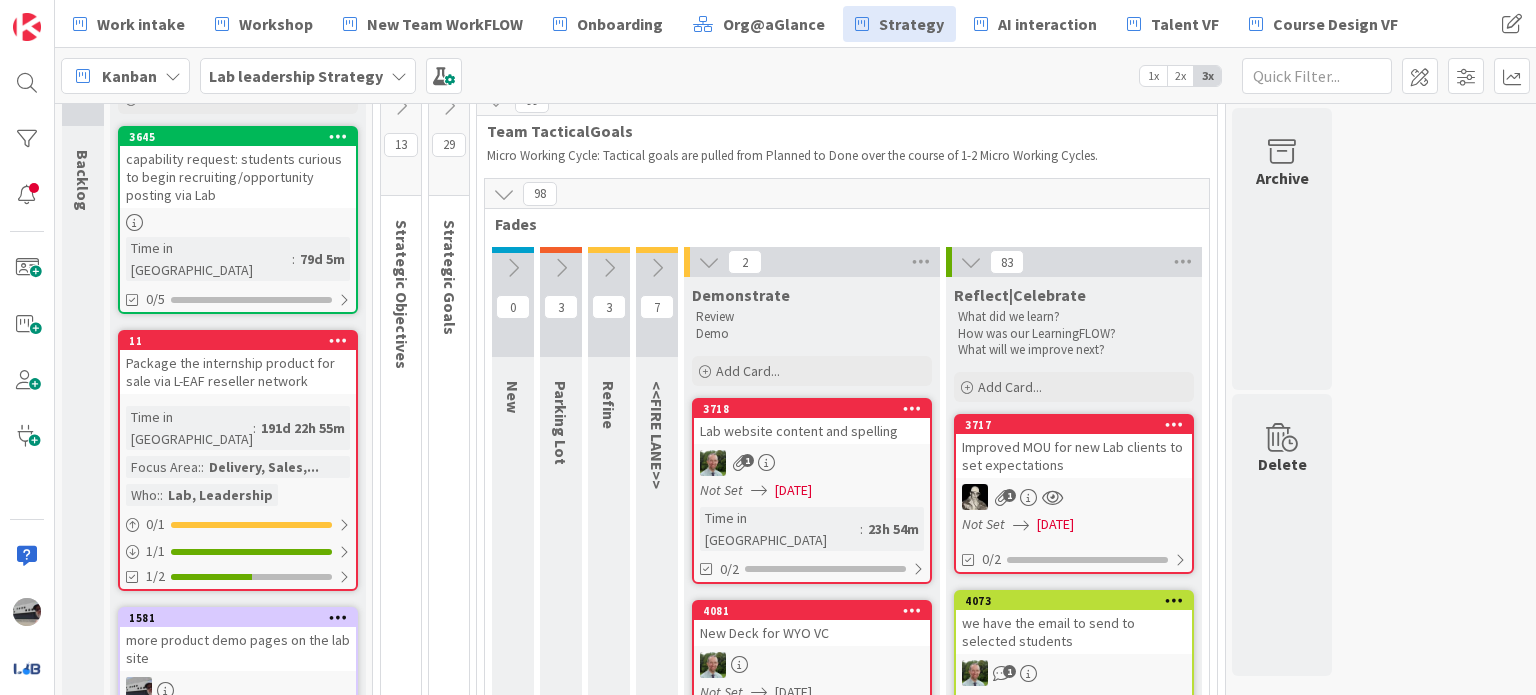 click on "3718 Lab website content and spelling  1 Not Set 06/30/2025 Time in Column : 23h 54m 0/2" at bounding box center [812, 491] 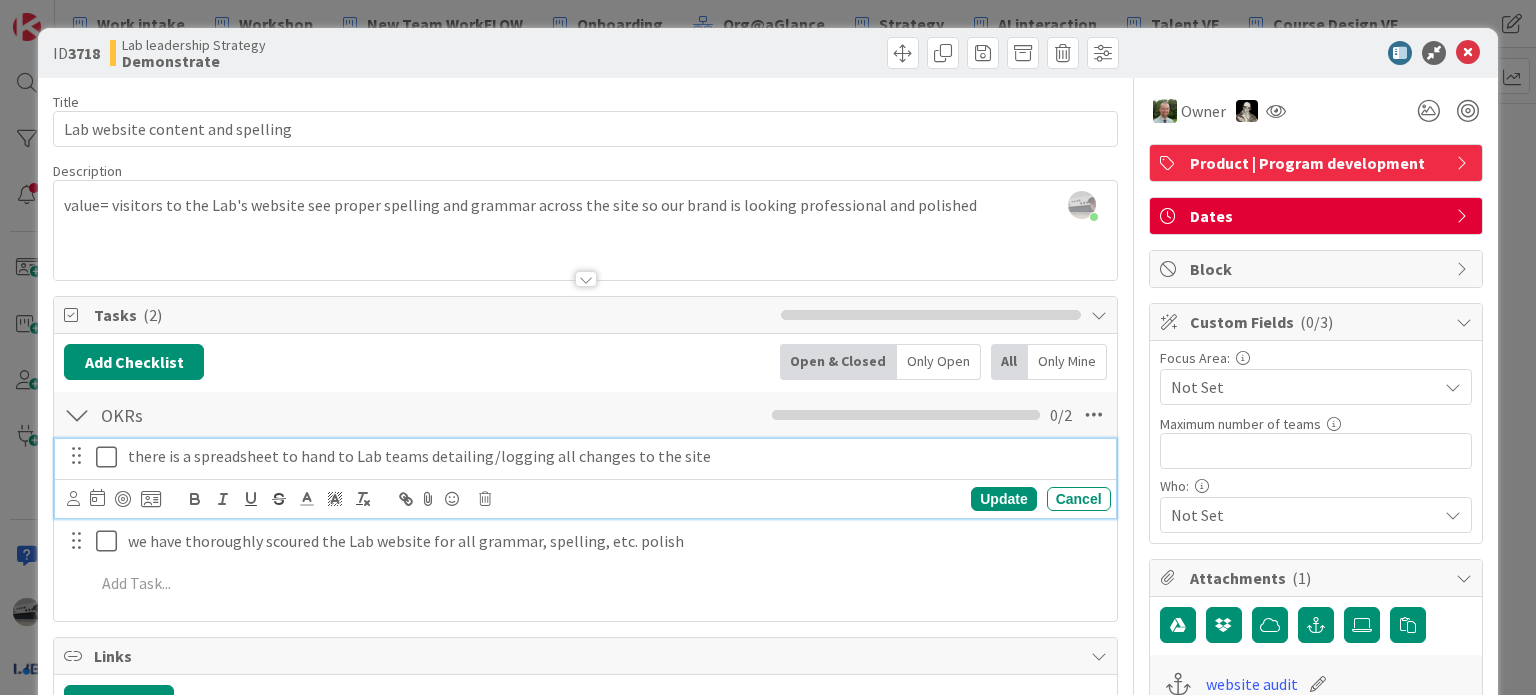 click on "there is a spreadsheet to hand to Lab teams detailing/logging all changes to the site" at bounding box center (615, 456) 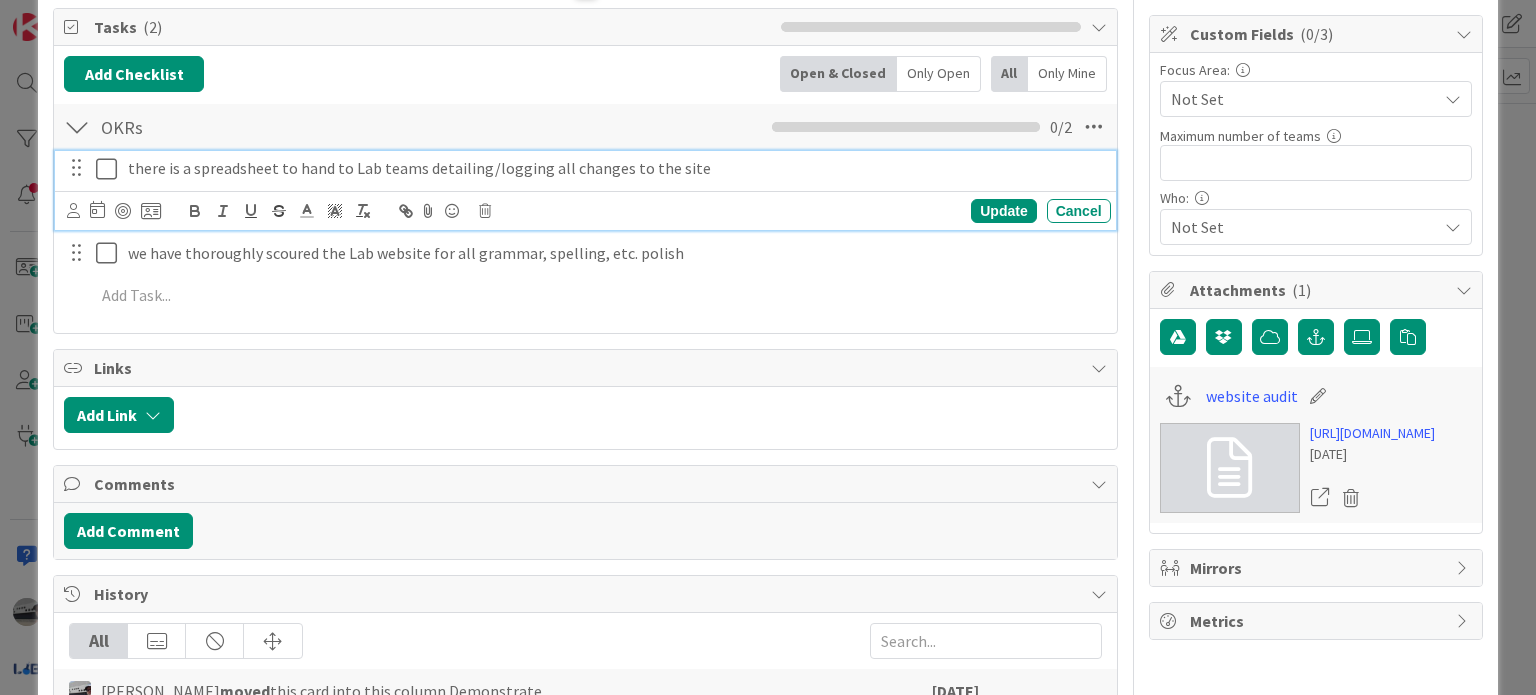 scroll, scrollTop: 300, scrollLeft: 0, axis: vertical 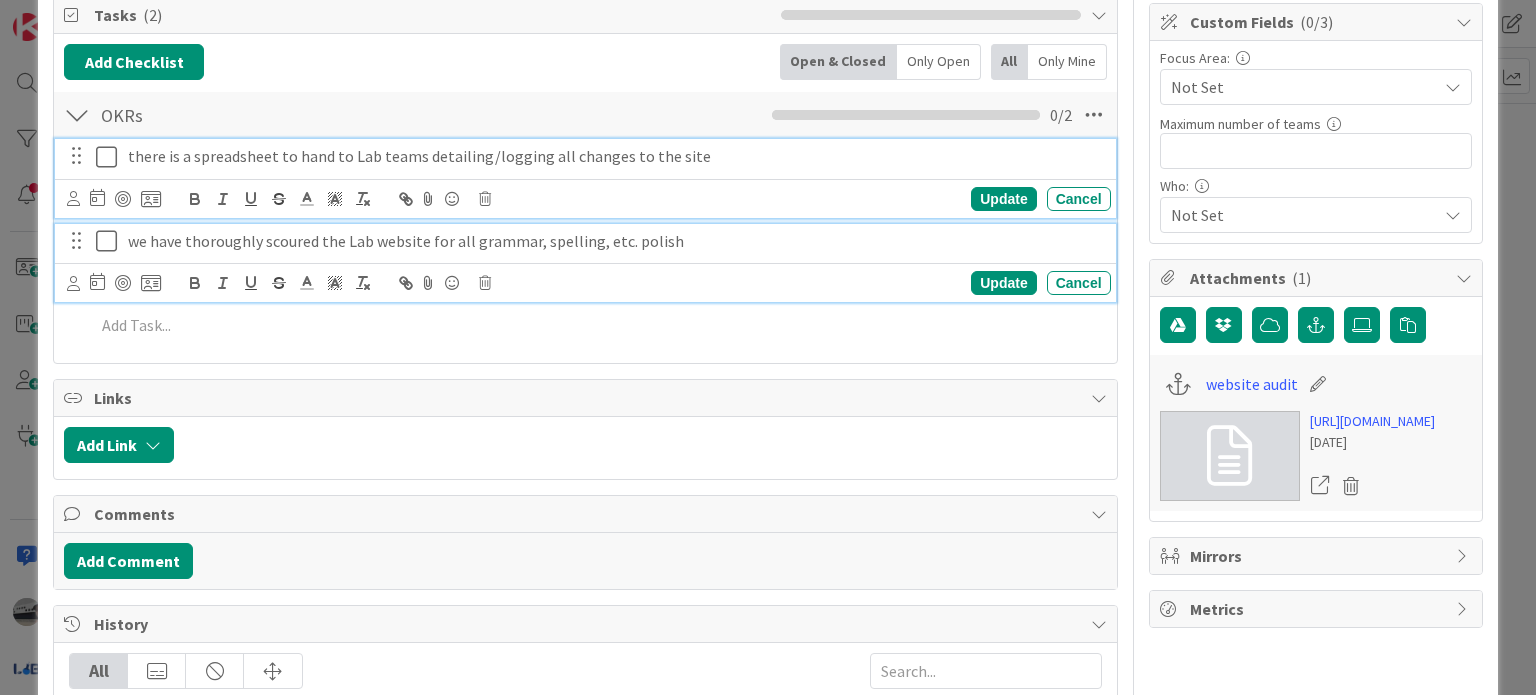 click on "we have thoroughly scoured the Lab website for all grammar, spelling, etc. polish" at bounding box center [615, 241] 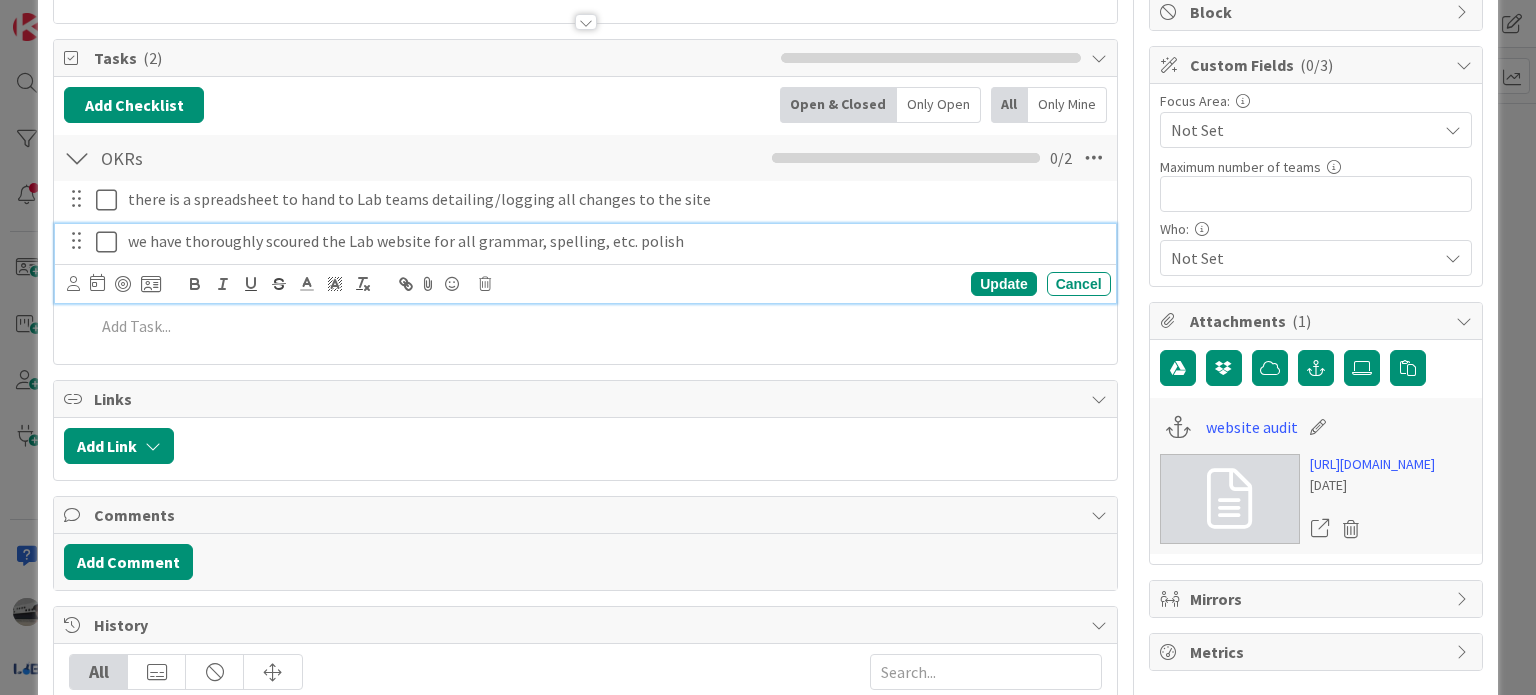 click on "we have thoroughly scoured the Lab website for all grammar, spelling, etc. polish" at bounding box center (615, 241) 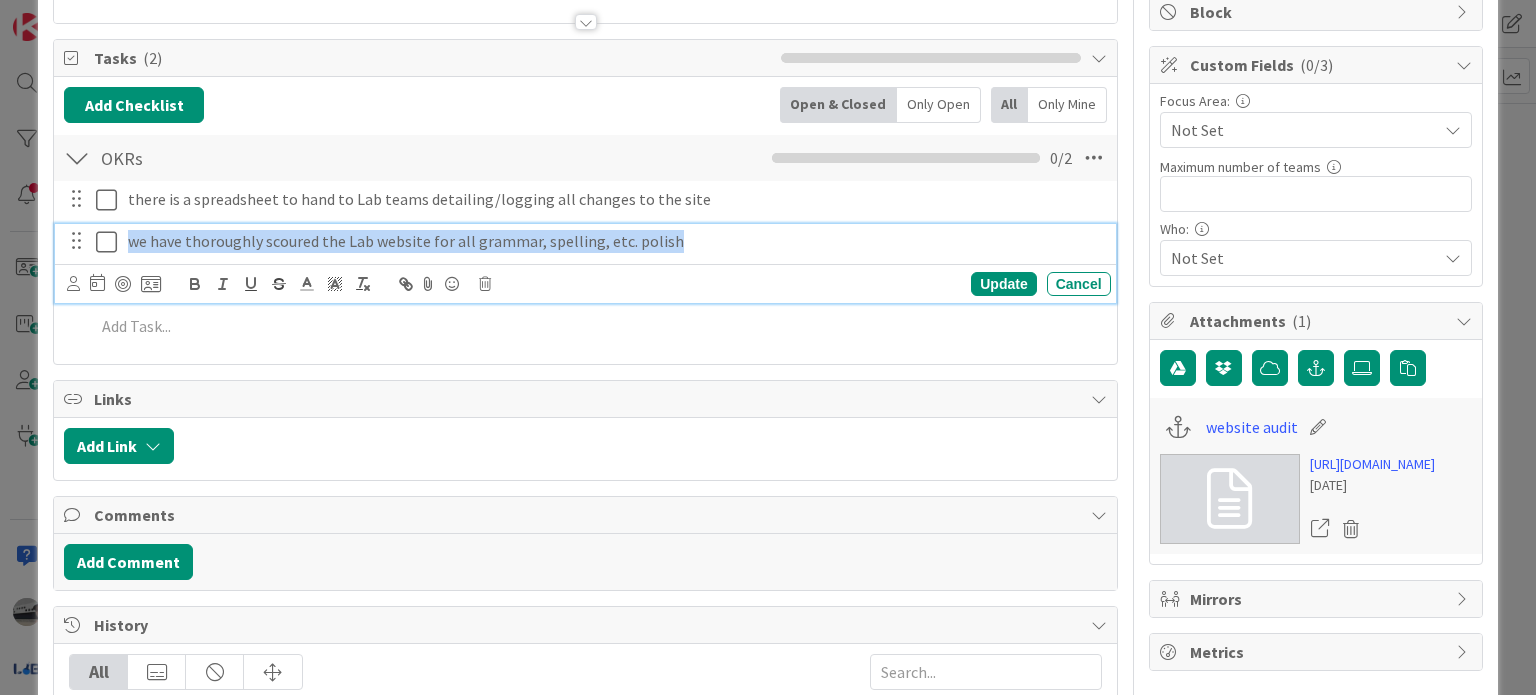 click on "we have thoroughly scoured the Lab website for all grammar, spelling, etc. polish" at bounding box center [615, 241] 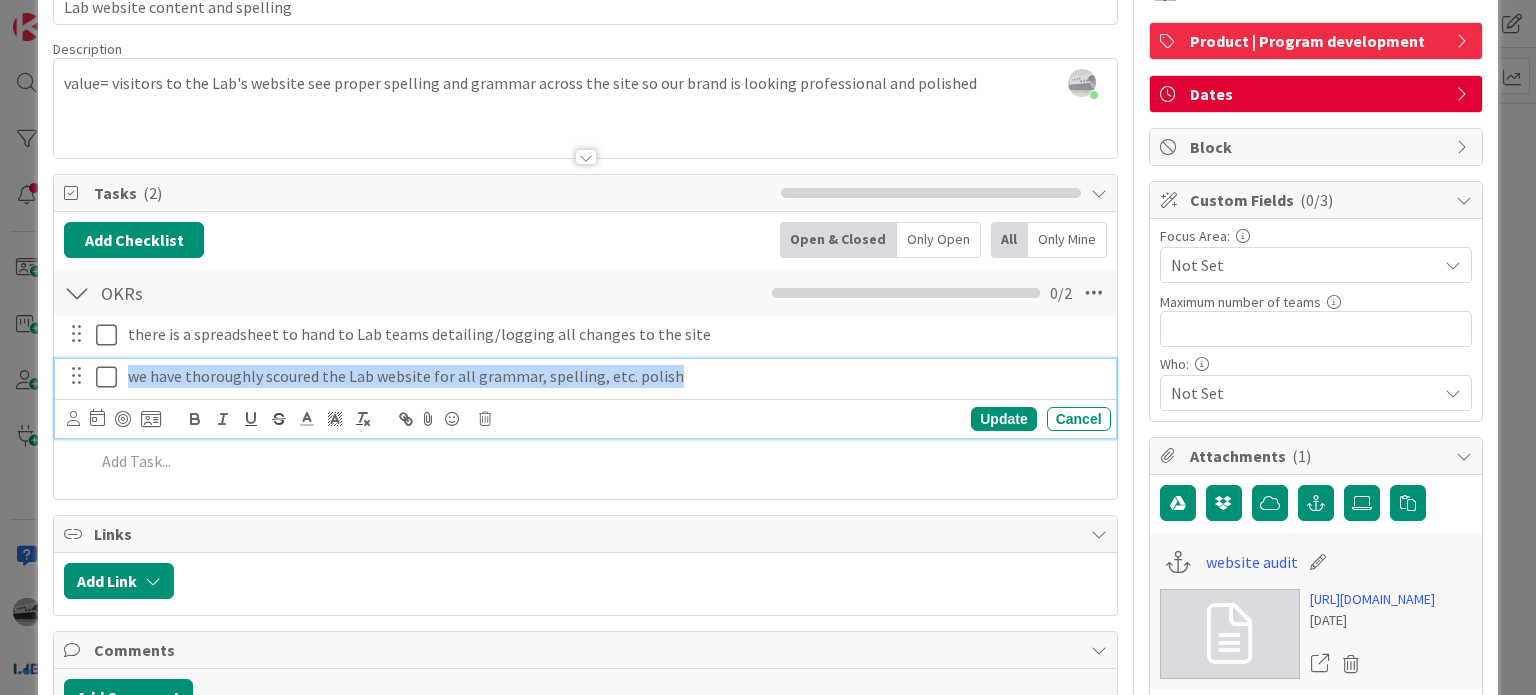 scroll, scrollTop: 0, scrollLeft: 0, axis: both 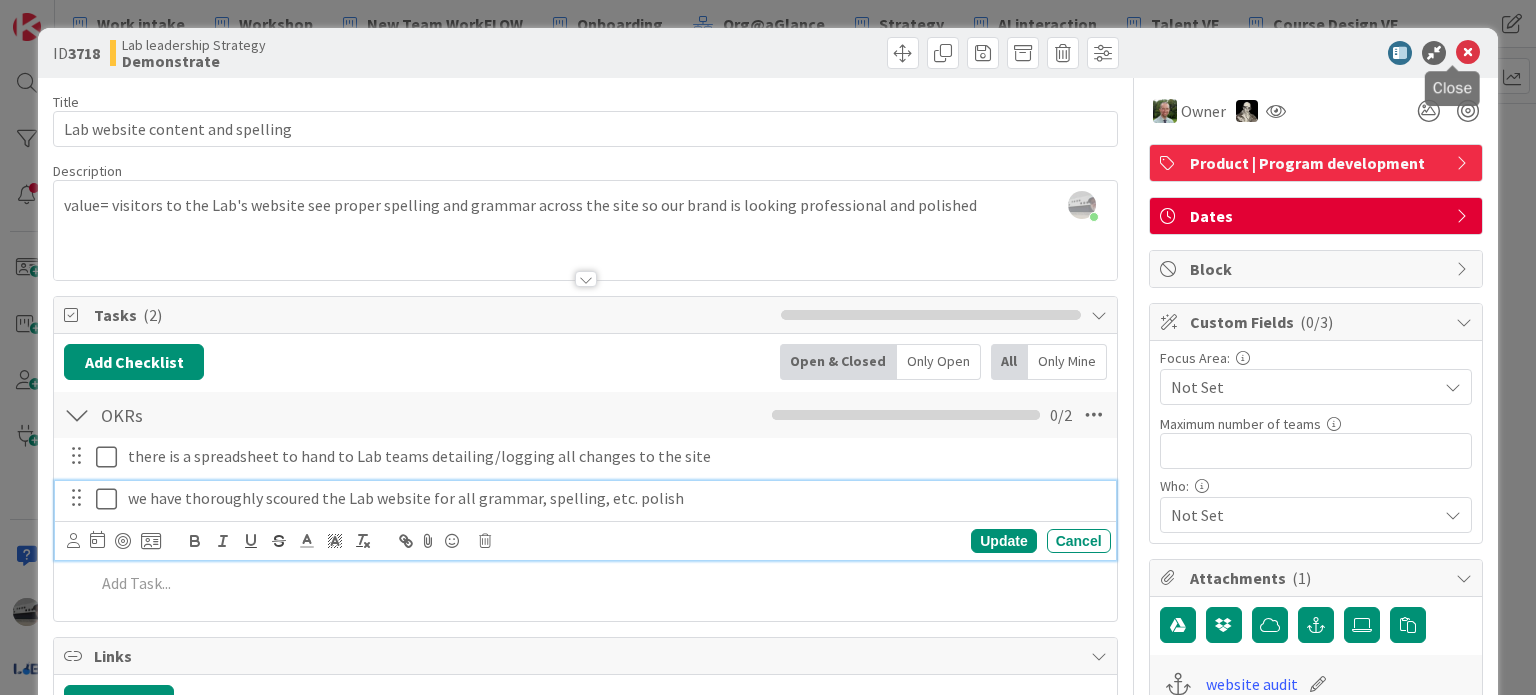 click at bounding box center [1468, 53] 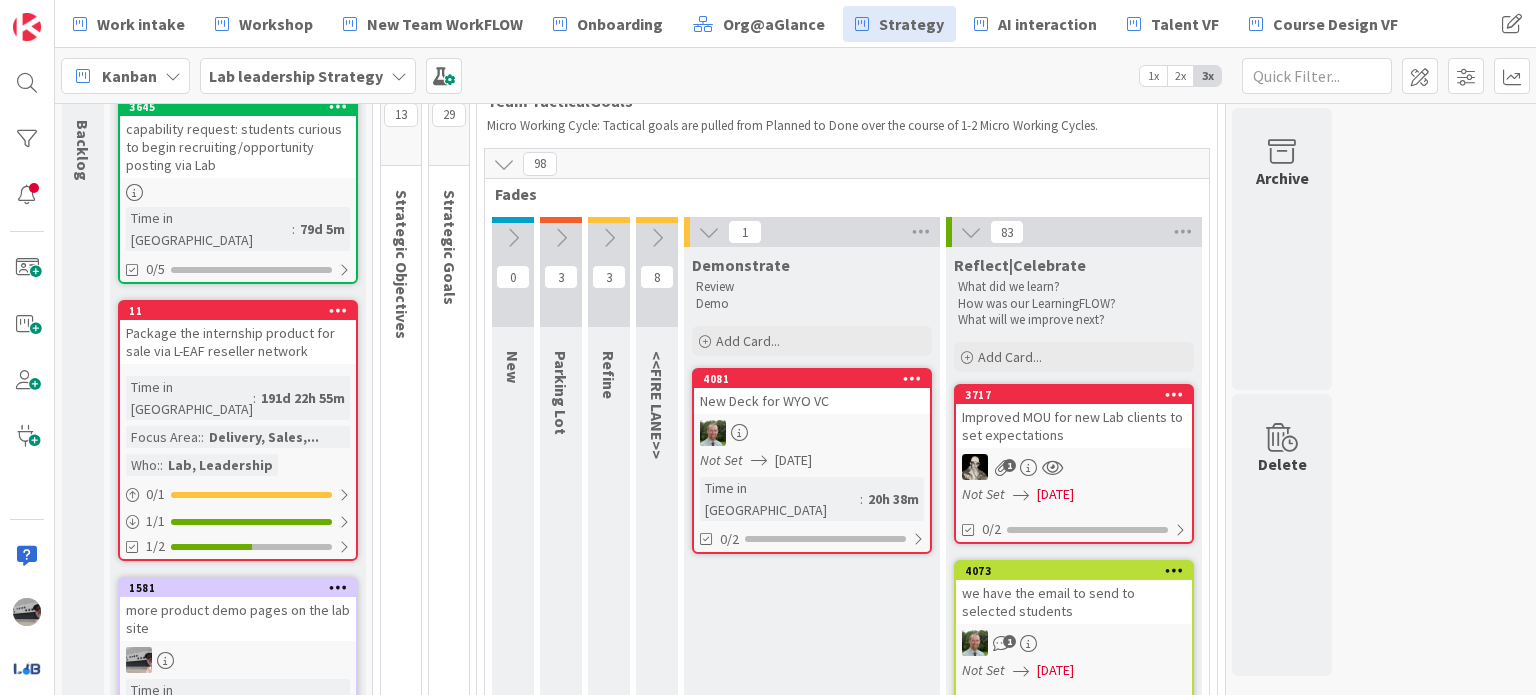 scroll, scrollTop: 0, scrollLeft: 0, axis: both 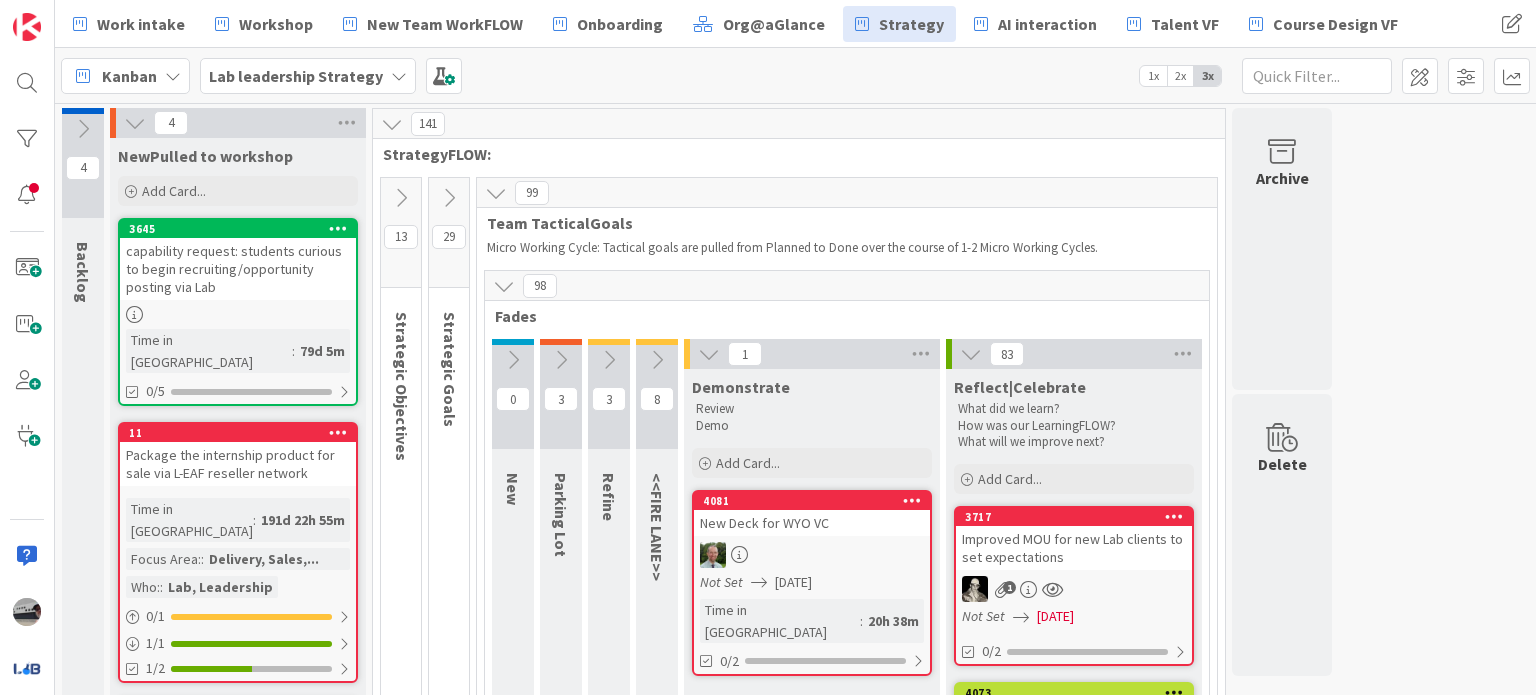 click at bounding box center [657, 360] 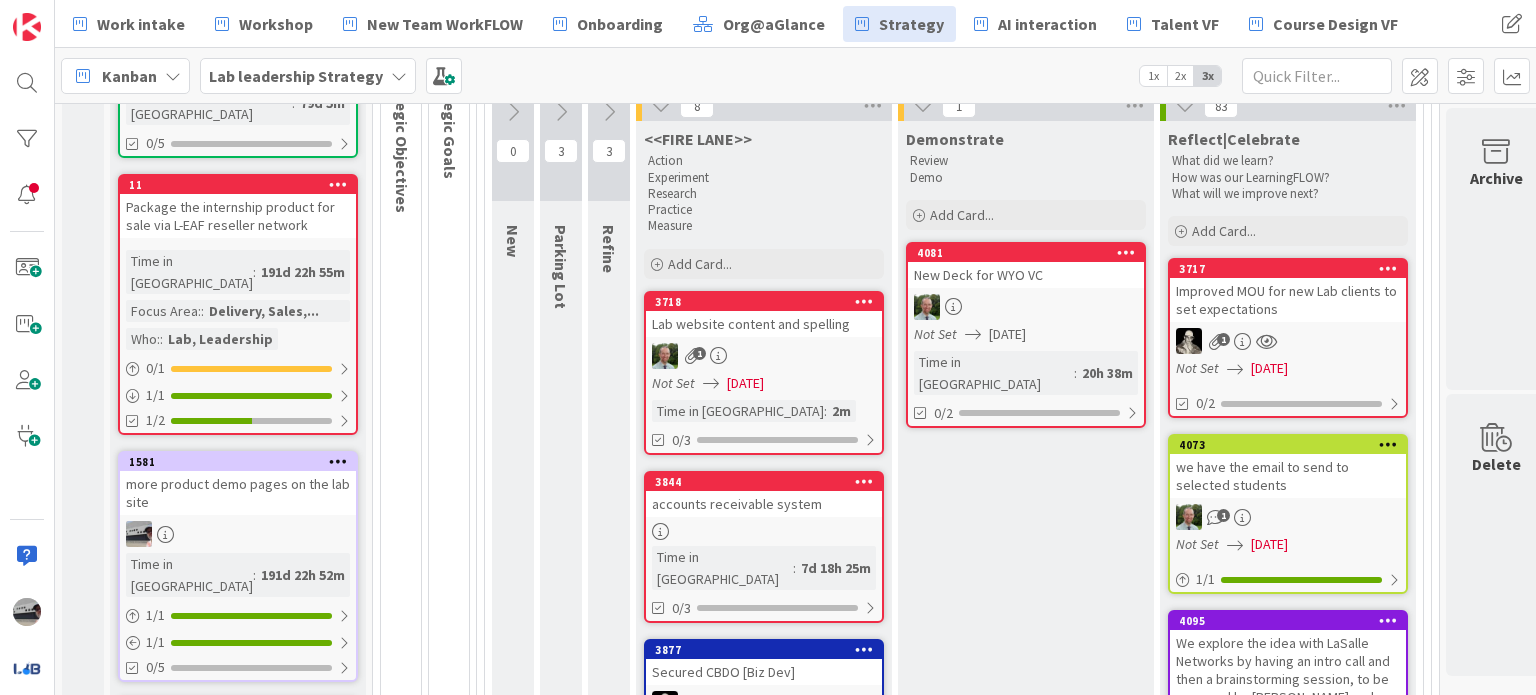 scroll, scrollTop: 300, scrollLeft: 0, axis: vertical 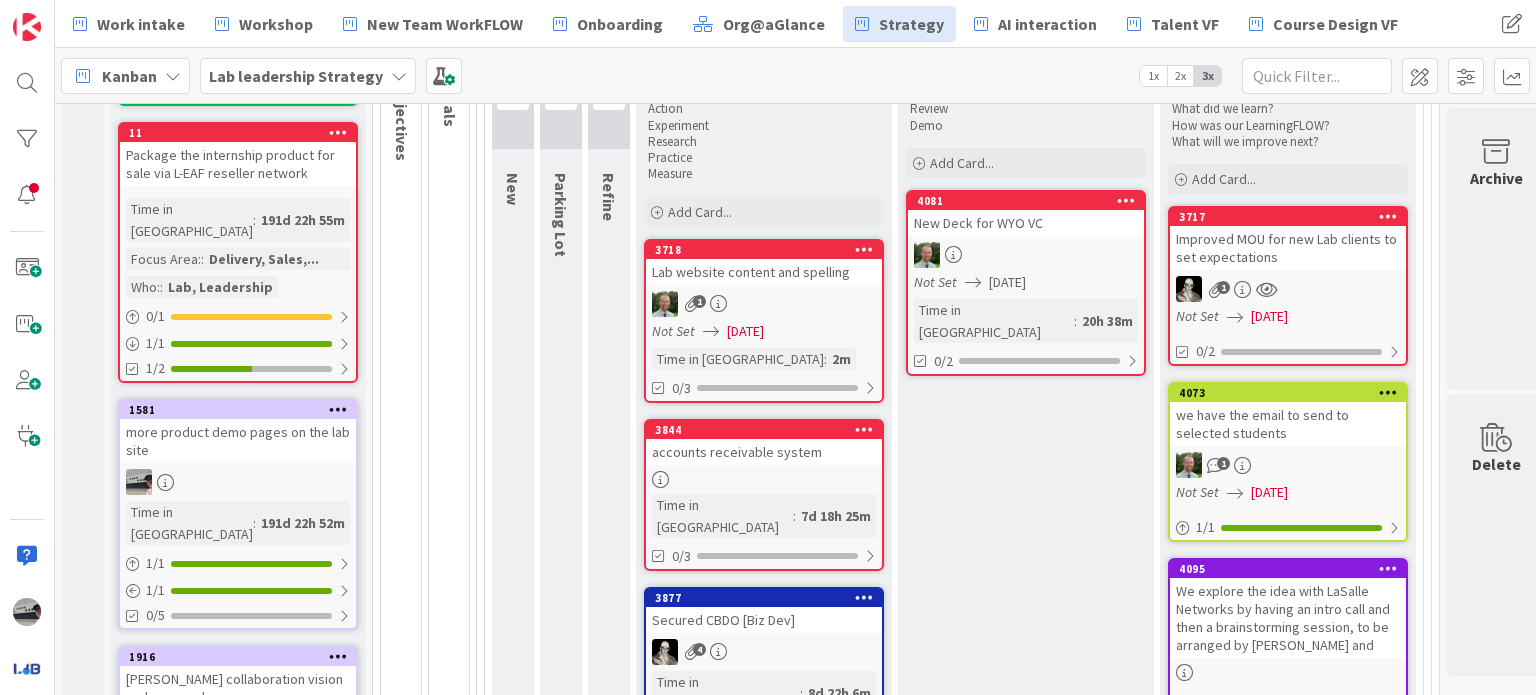 click on "Lab website content and spelling" at bounding box center (764, 272) 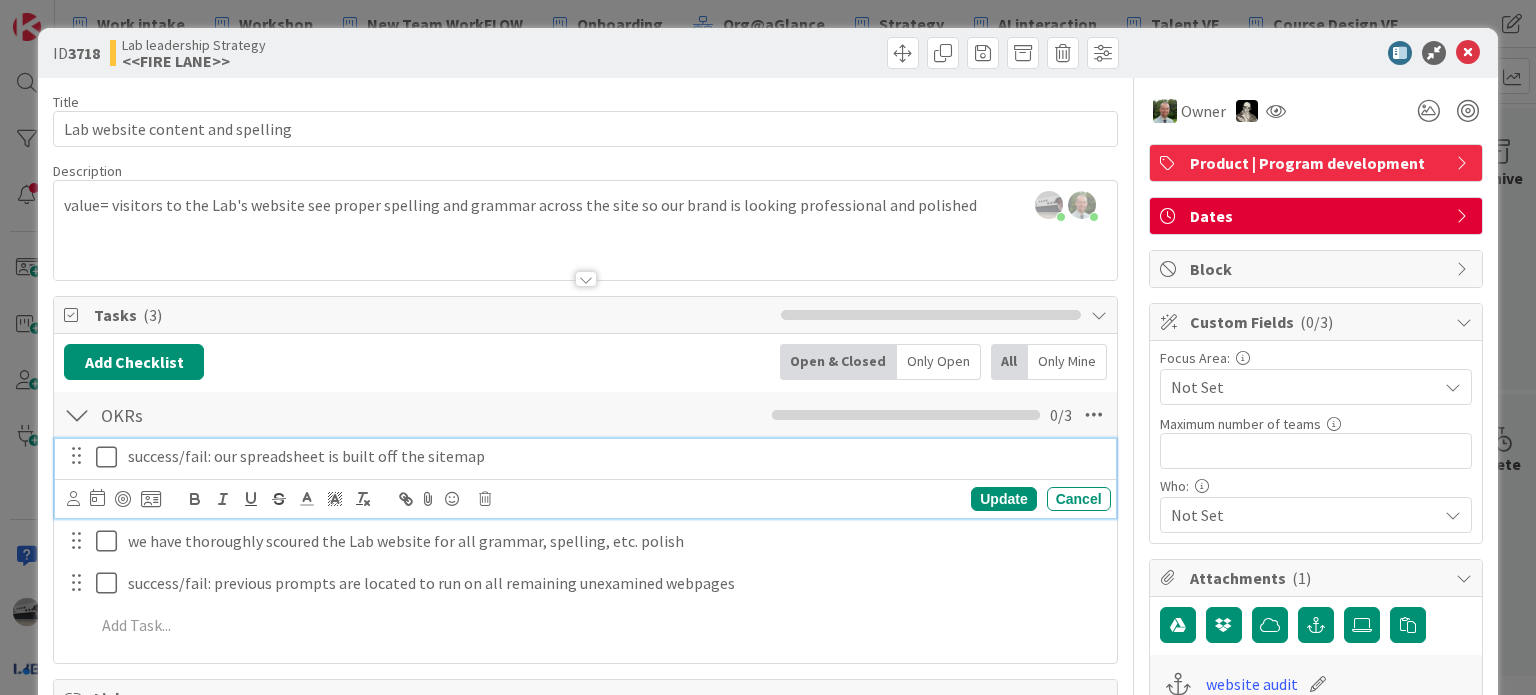 click on "success/fail: our spreadsheet is built off the sitemap" at bounding box center (615, 456) 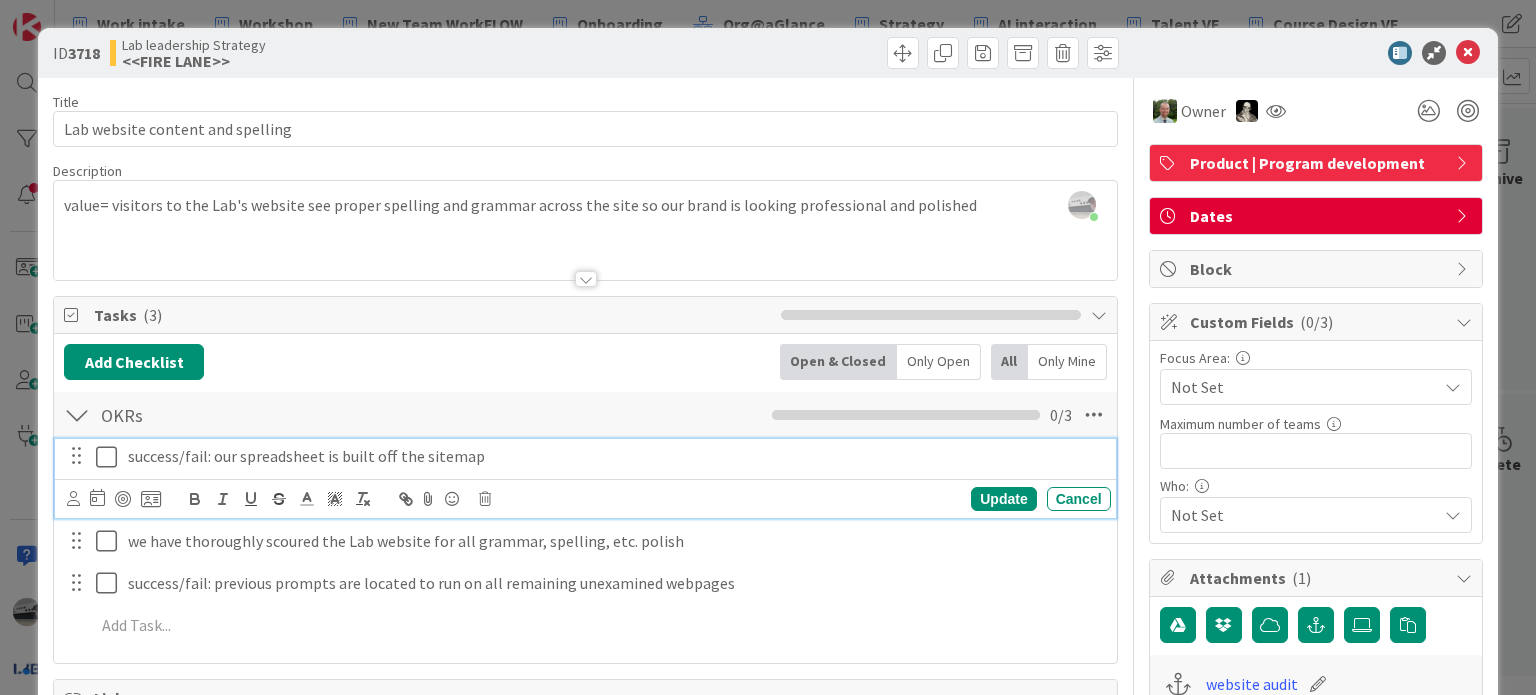 type 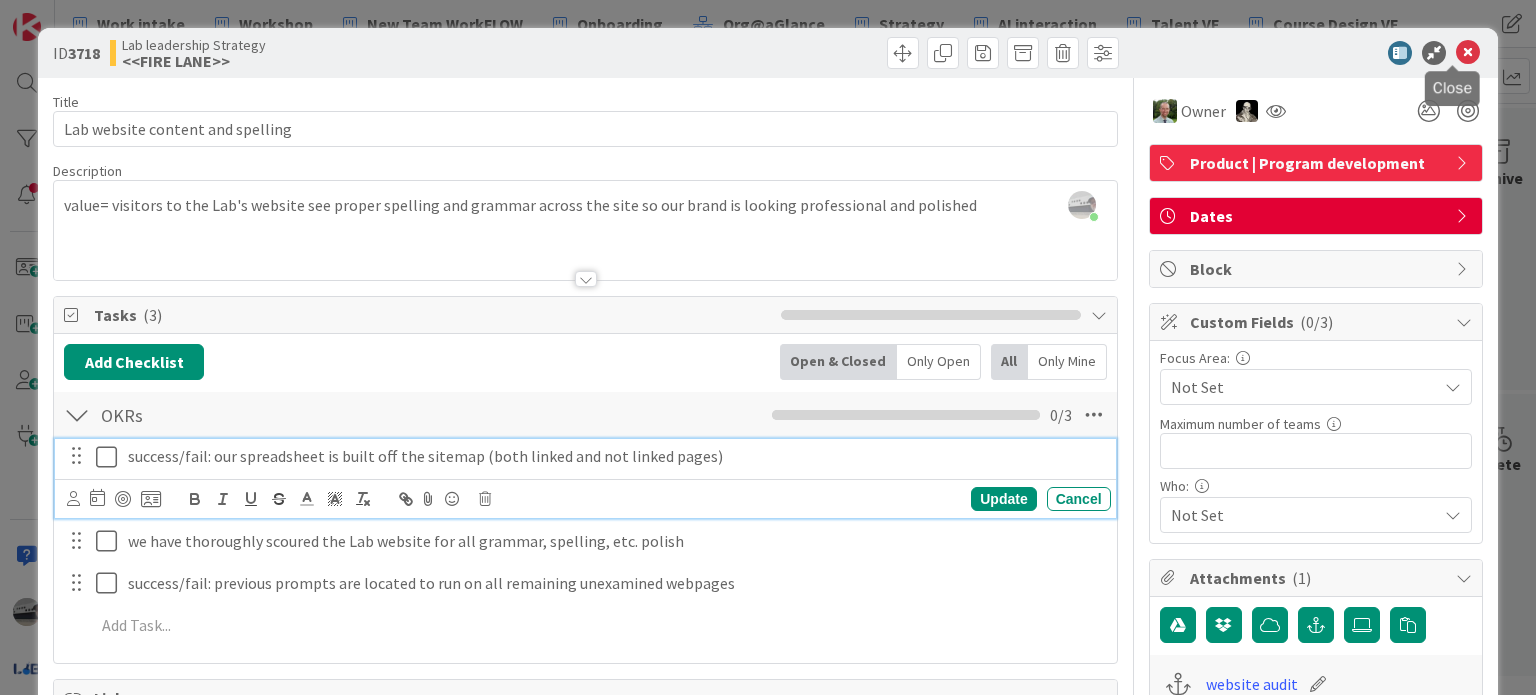 click at bounding box center (1468, 53) 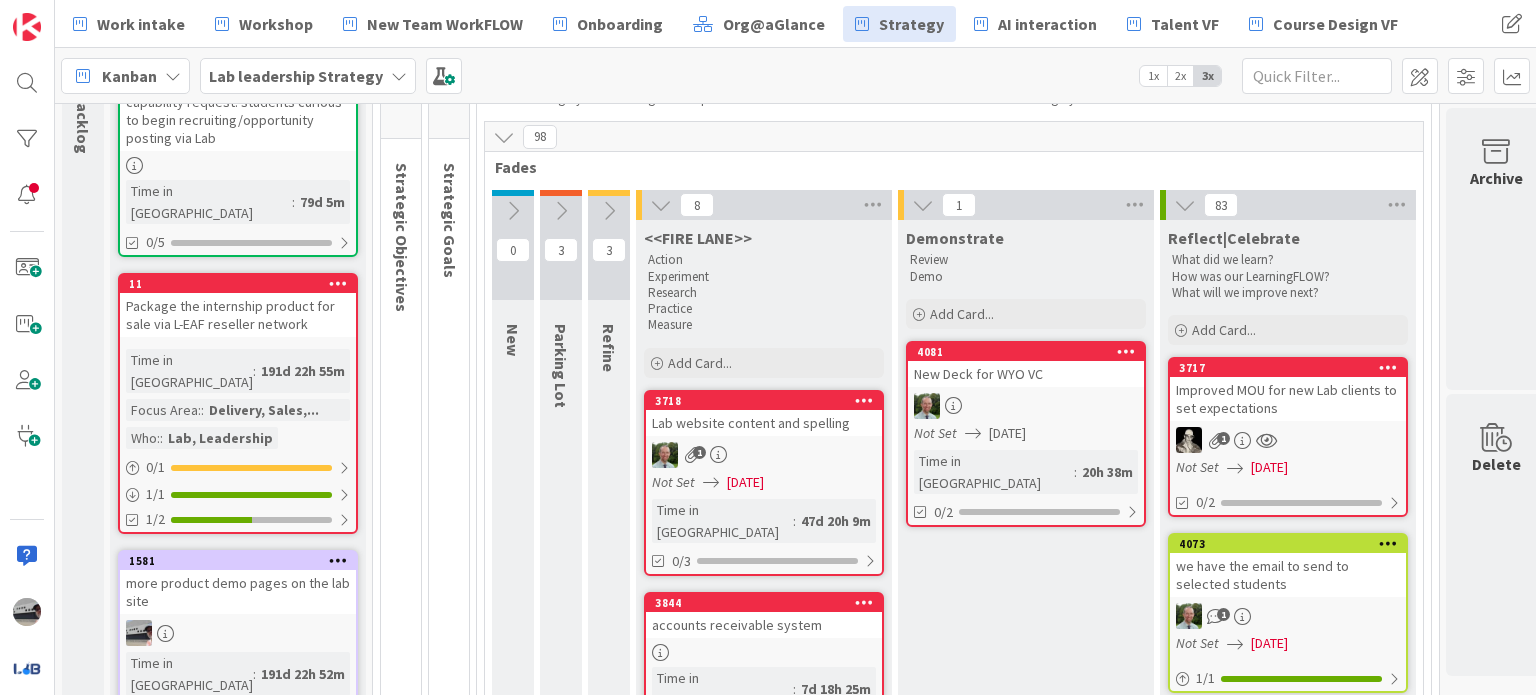 scroll, scrollTop: 0, scrollLeft: 0, axis: both 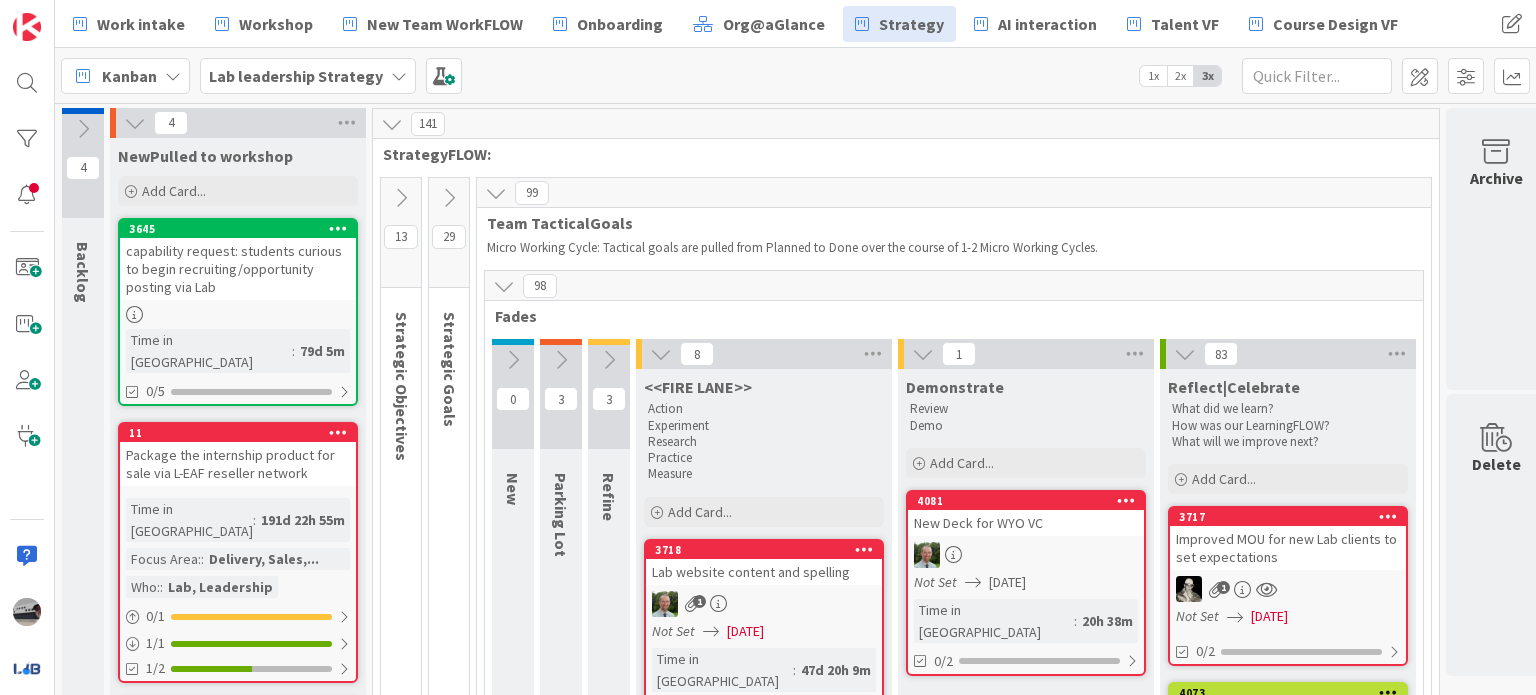 click at bounding box center [609, 360] 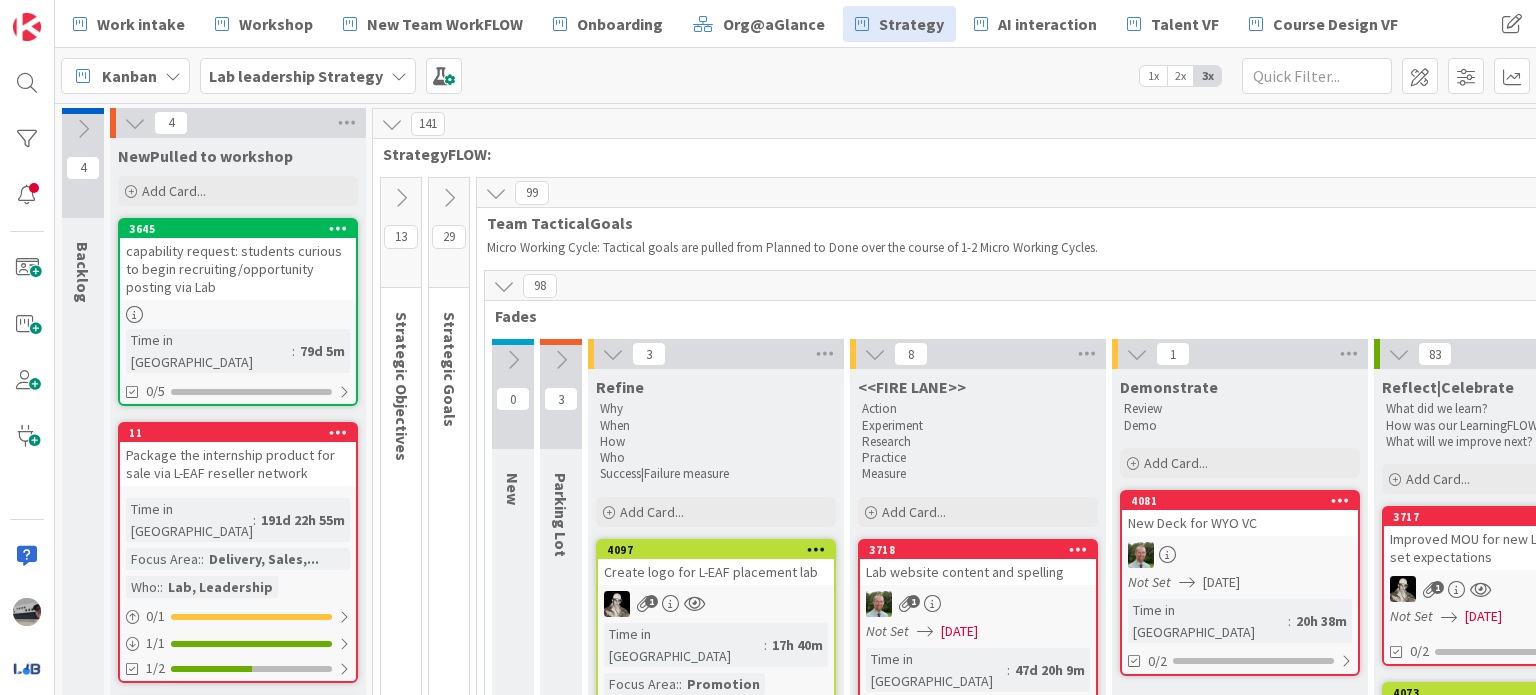 click at bounding box center (561, 360) 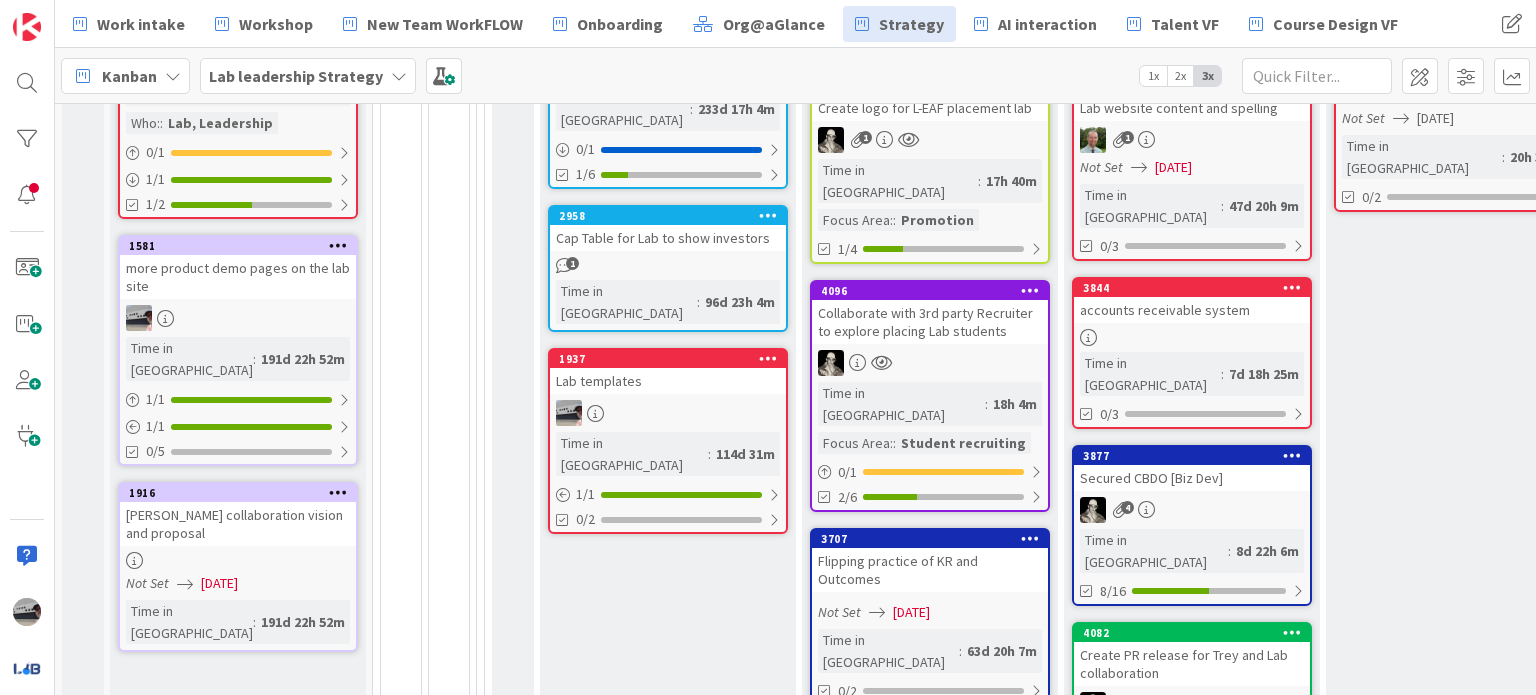 scroll, scrollTop: 500, scrollLeft: 0, axis: vertical 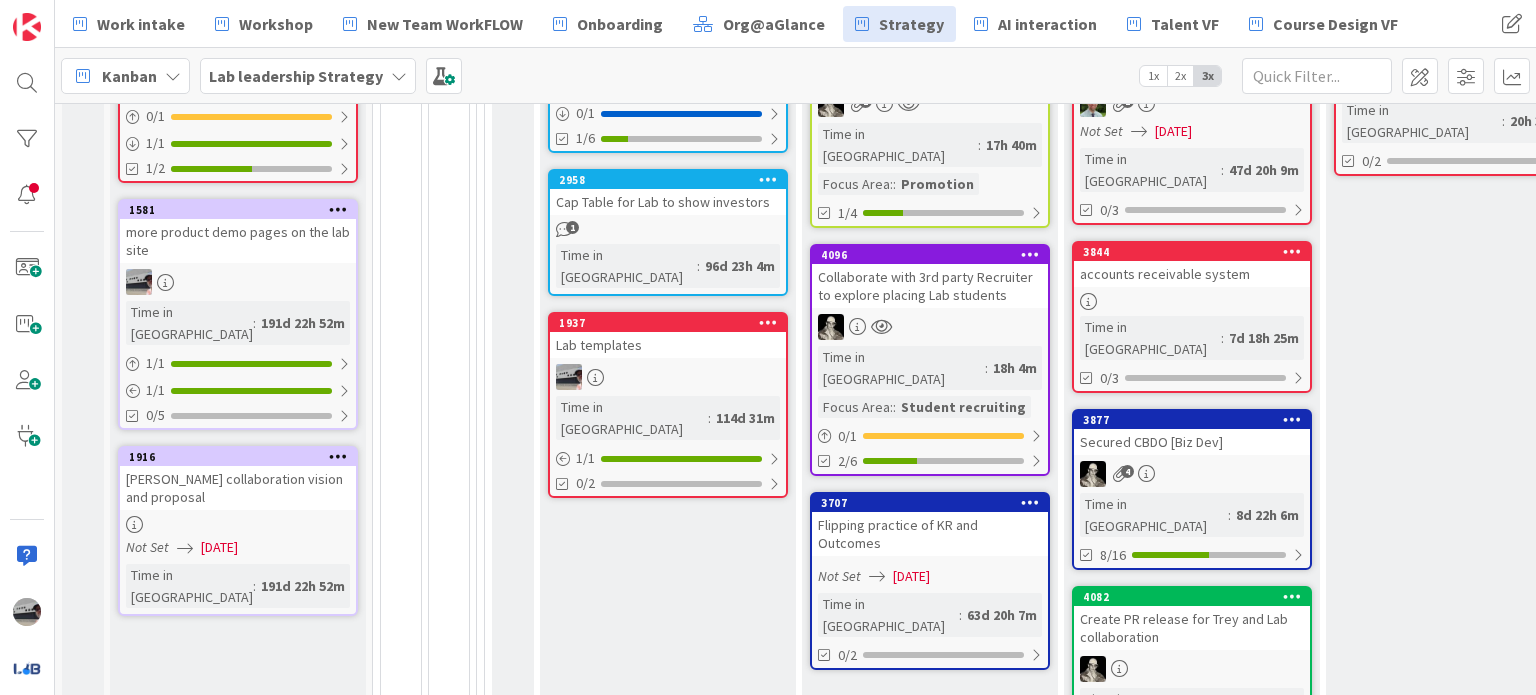 click on "Secured CBDO [Biz Dev]" at bounding box center [1192, 442] 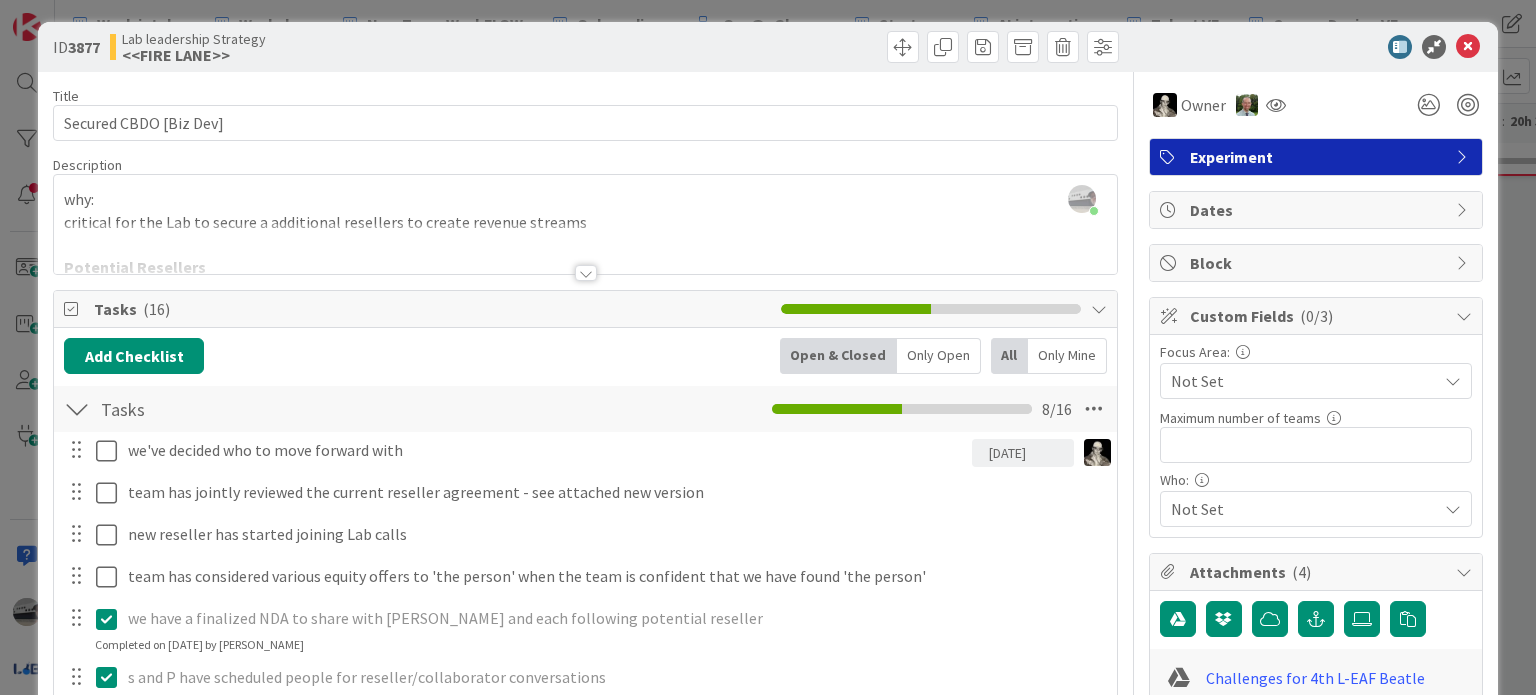 scroll, scrollTop: 0, scrollLeft: 0, axis: both 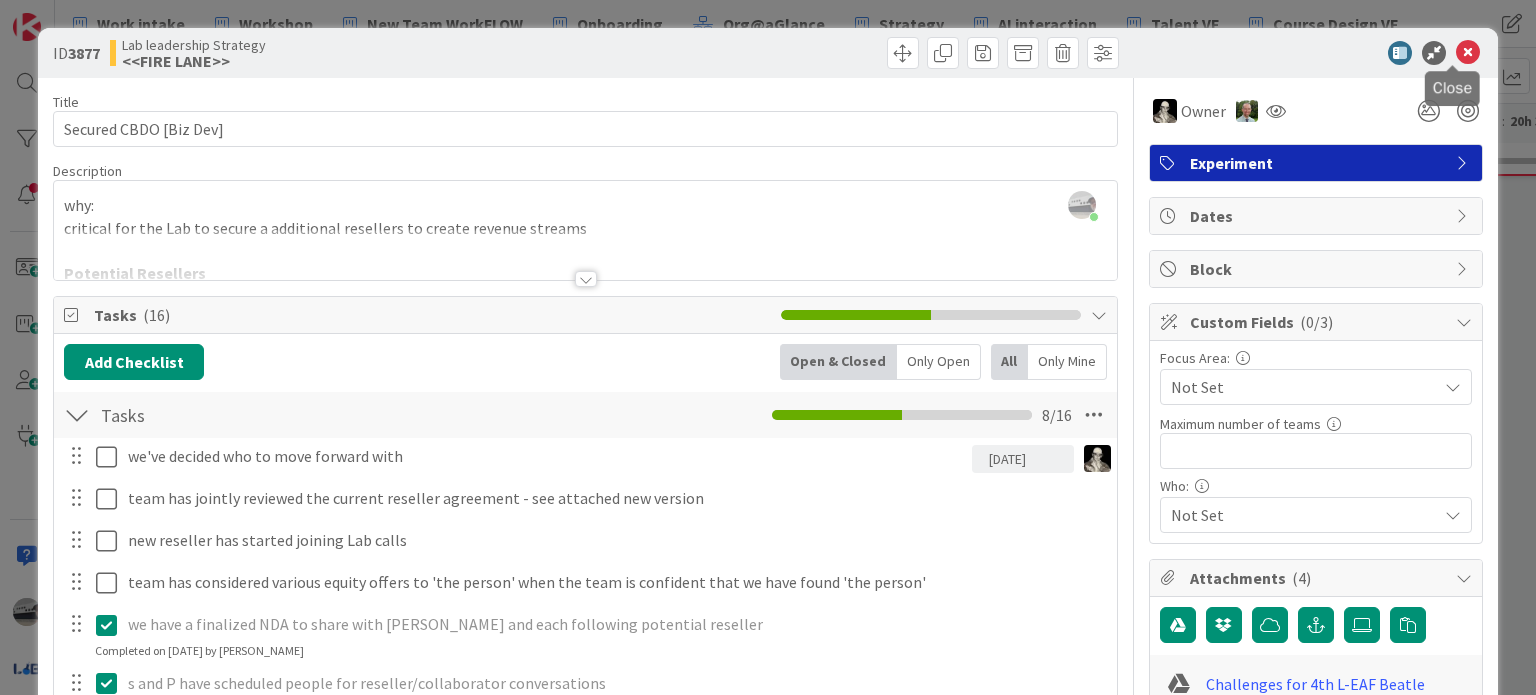 click at bounding box center [1468, 53] 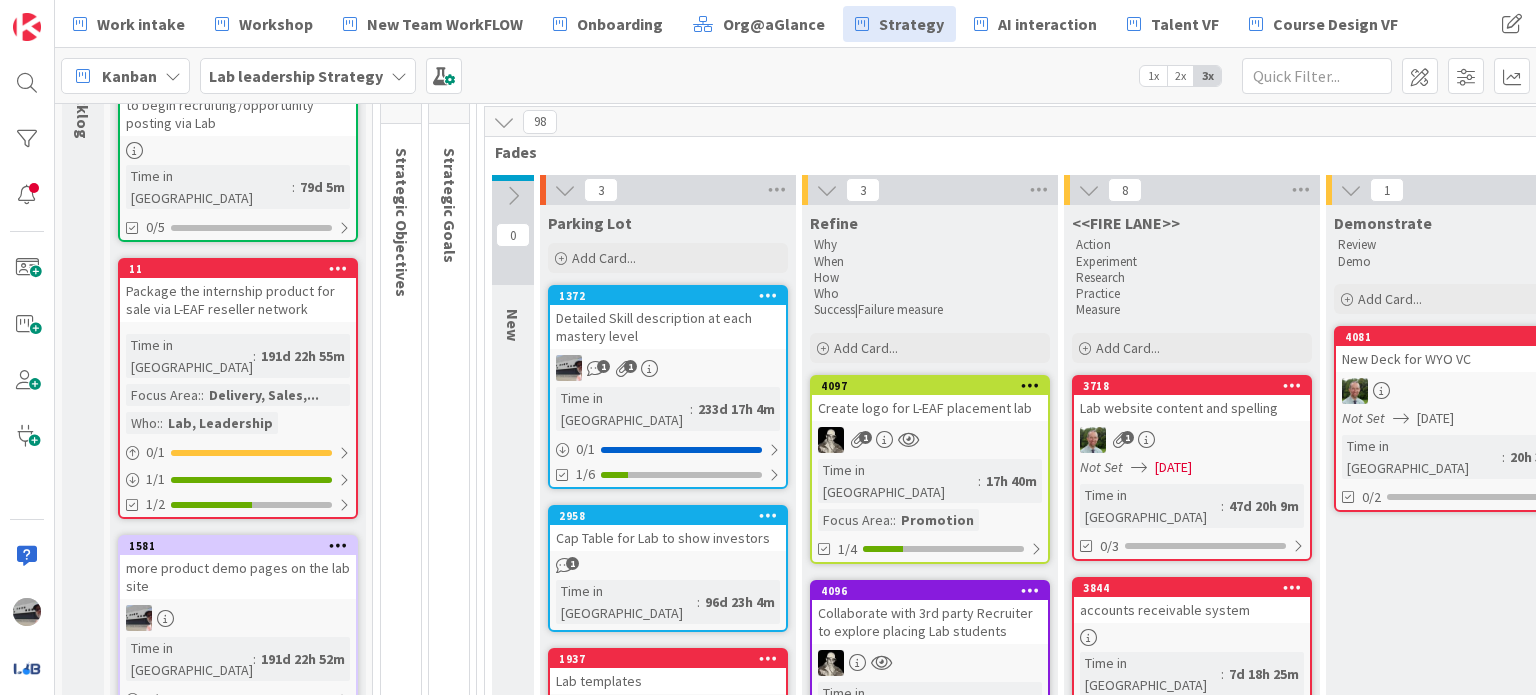 scroll, scrollTop: 200, scrollLeft: 0, axis: vertical 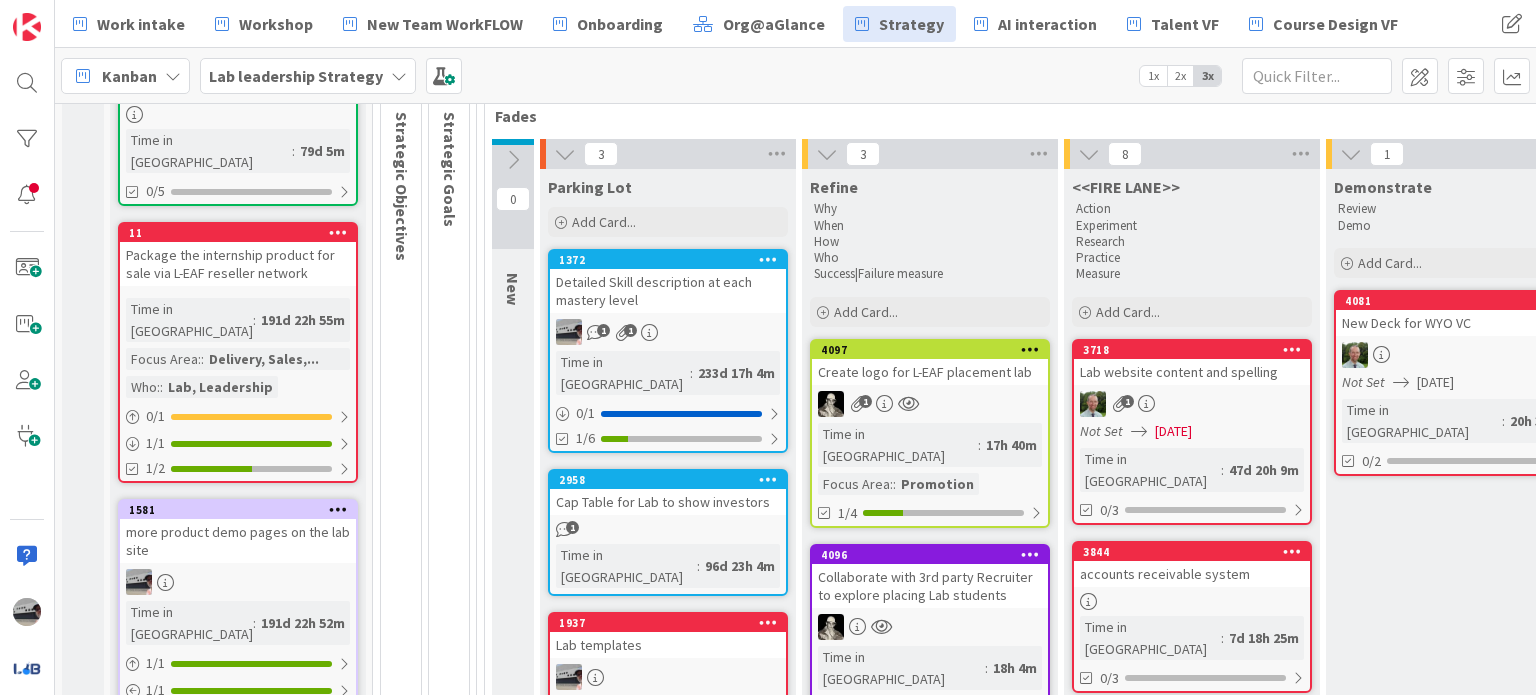 click on "Lab leadership Strategy" at bounding box center (308, 76) 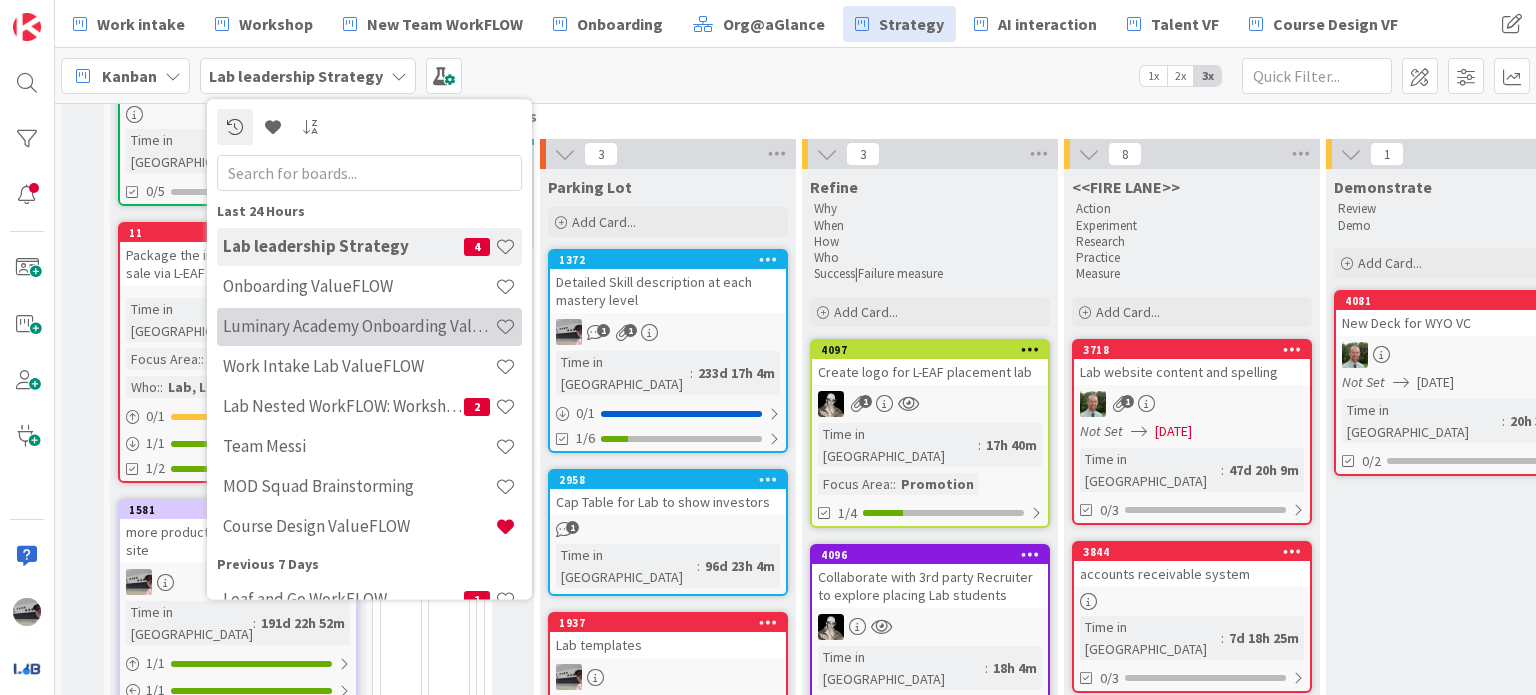 click on "Luminary Academy Onboarding ValueFLOW" at bounding box center [359, 327] 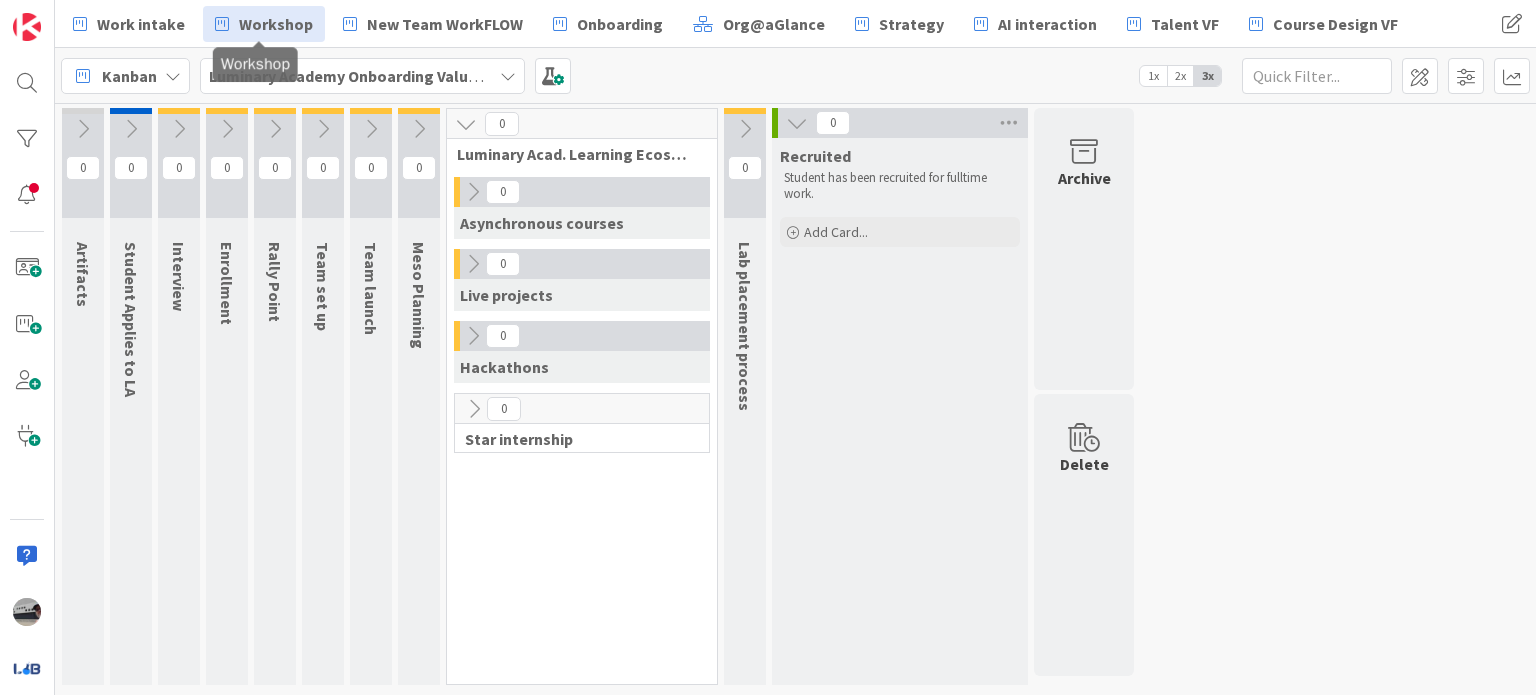 click on "Workshop" at bounding box center (276, 24) 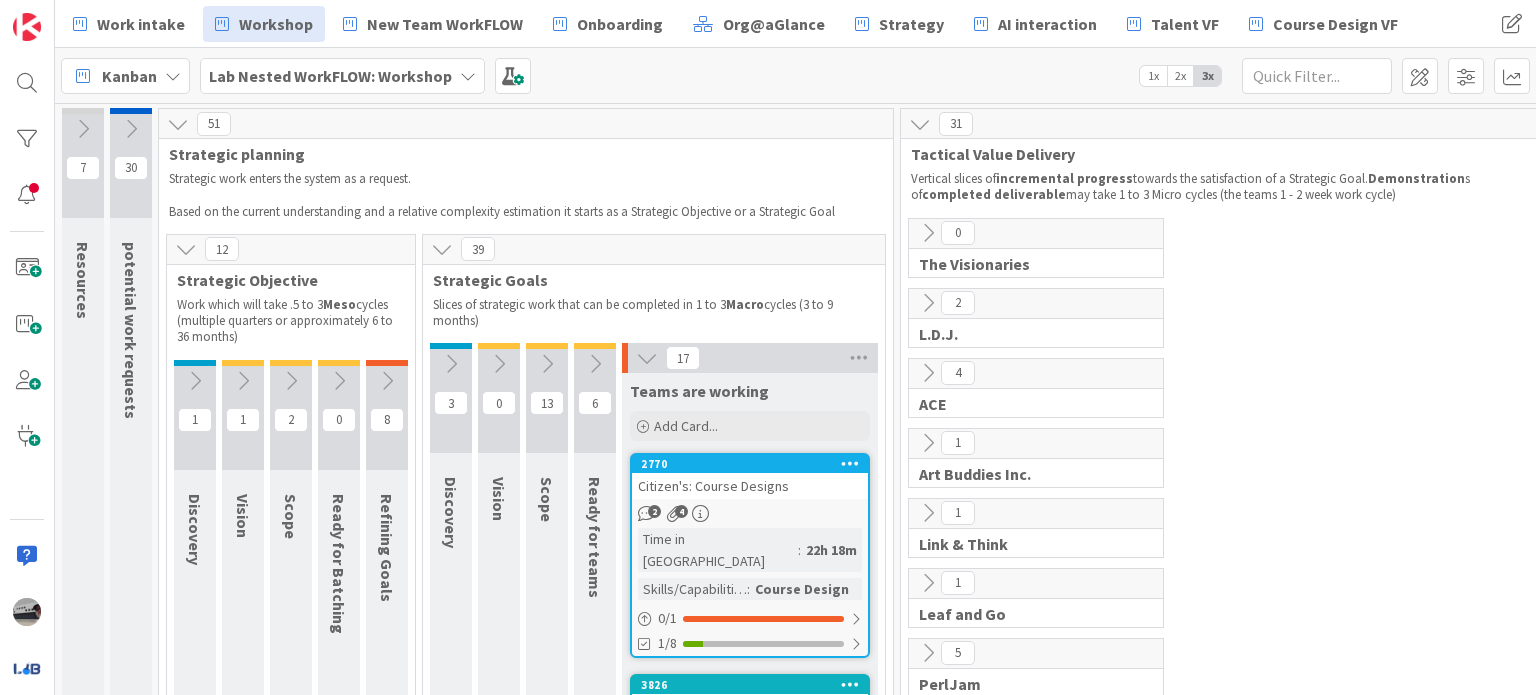 click at bounding box center (547, 364) 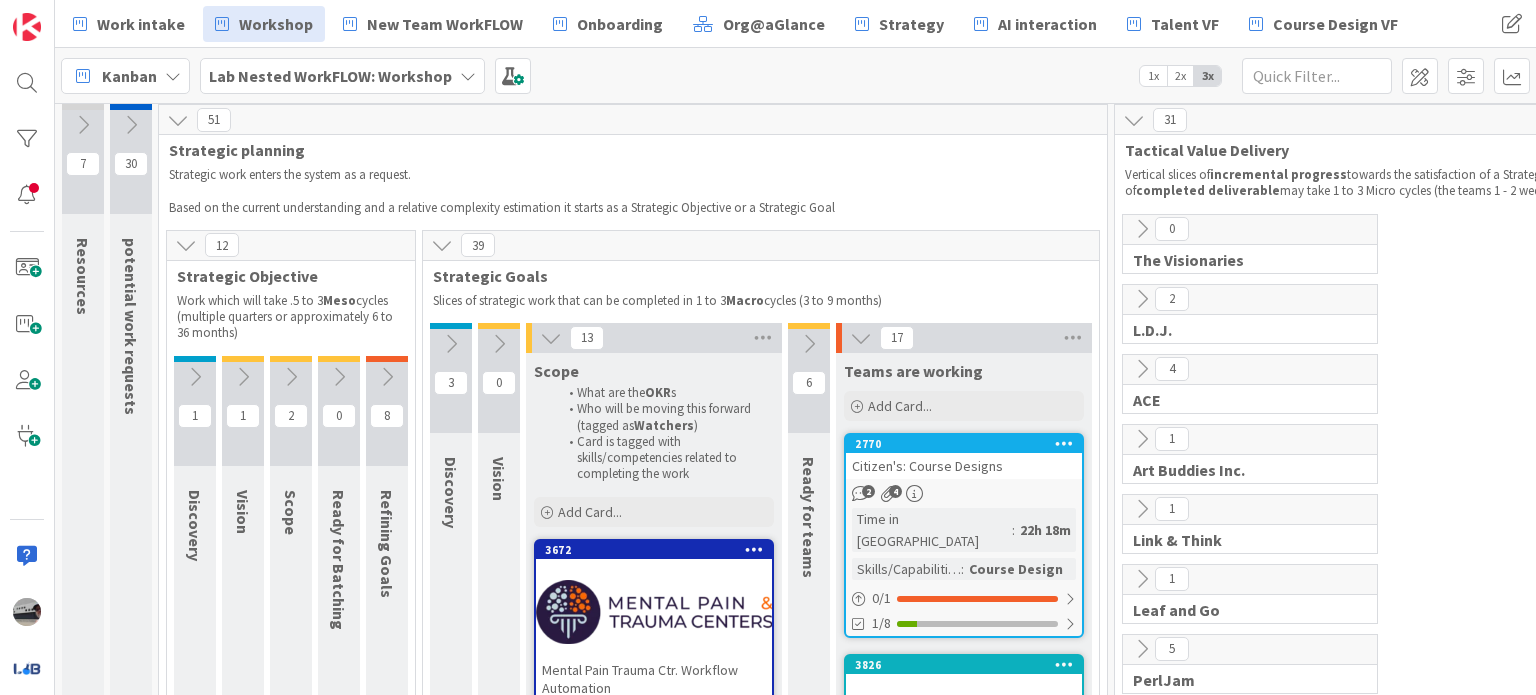 scroll, scrollTop: 0, scrollLeft: 0, axis: both 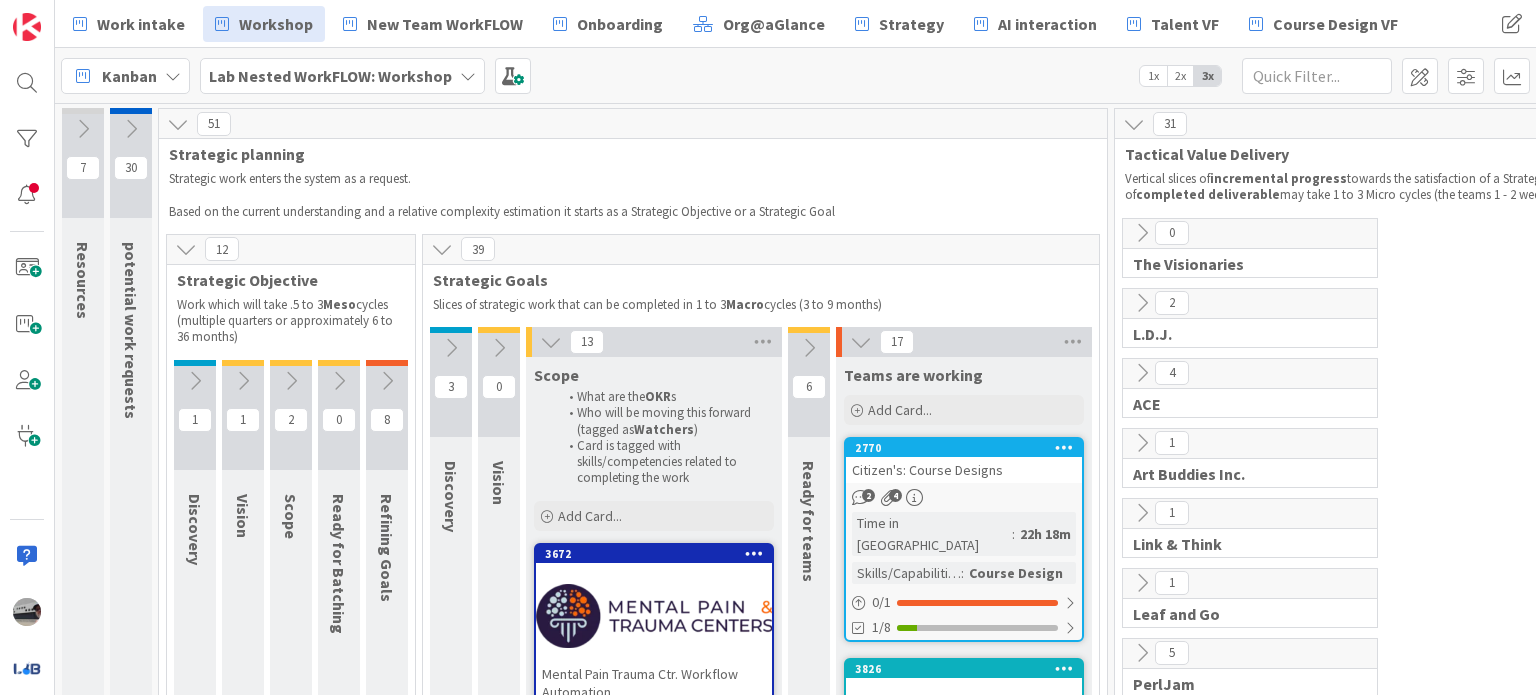 click at bounding box center [809, 348] 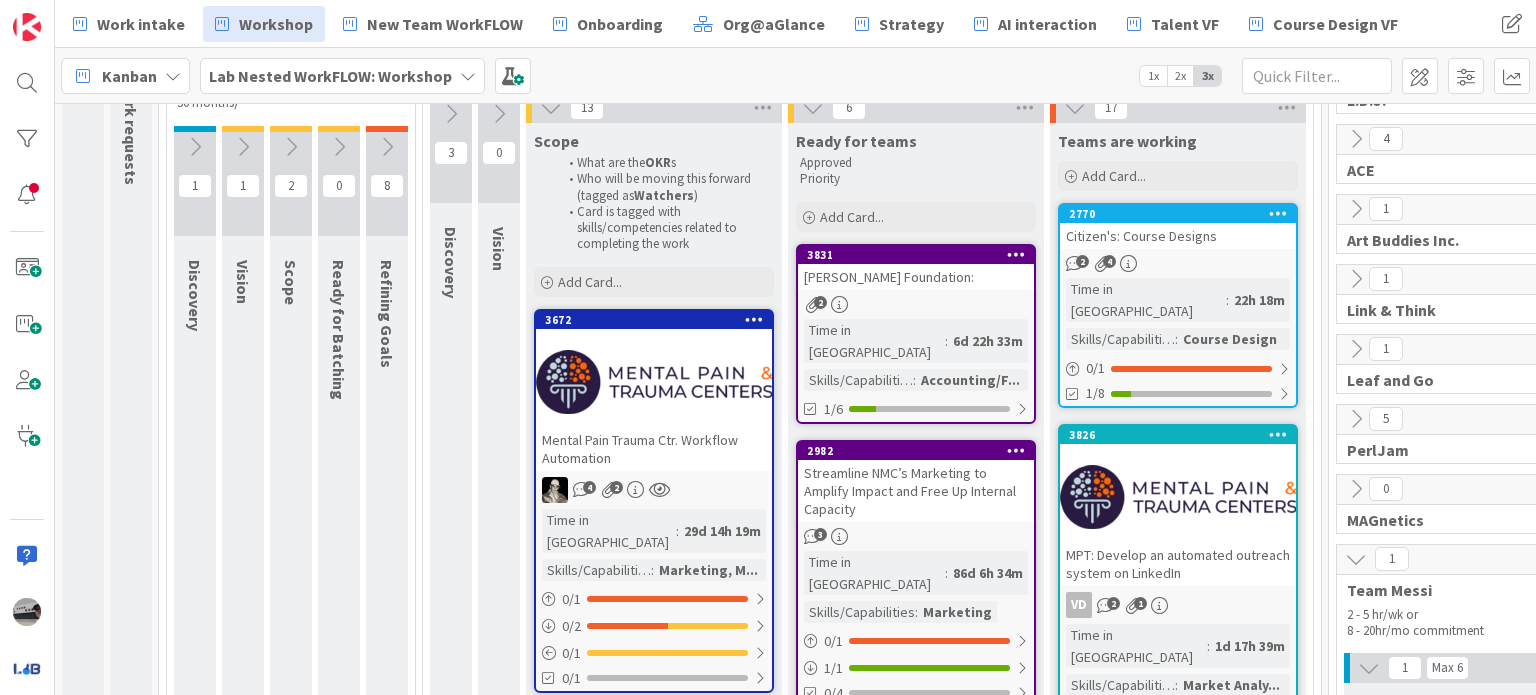 scroll, scrollTop: 300, scrollLeft: 0, axis: vertical 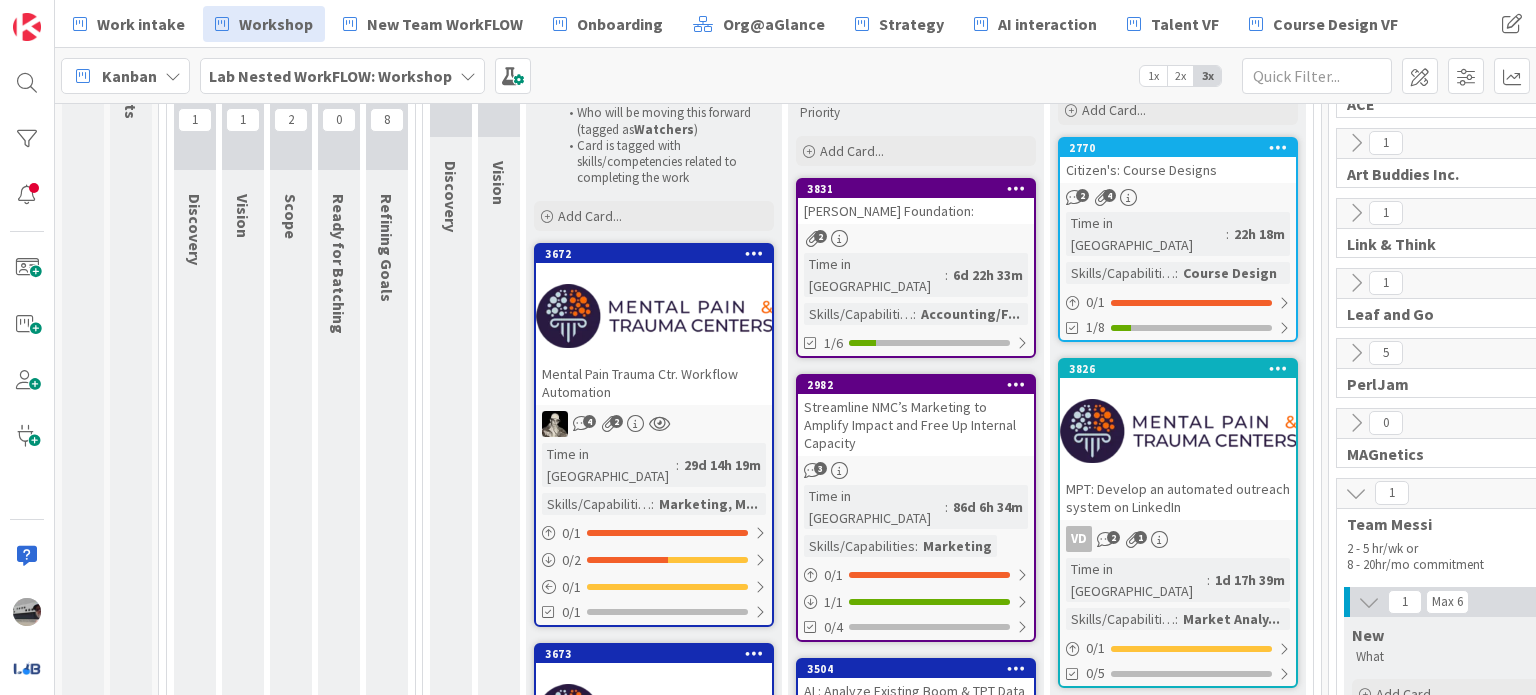 click on "2" at bounding box center (916, 238) 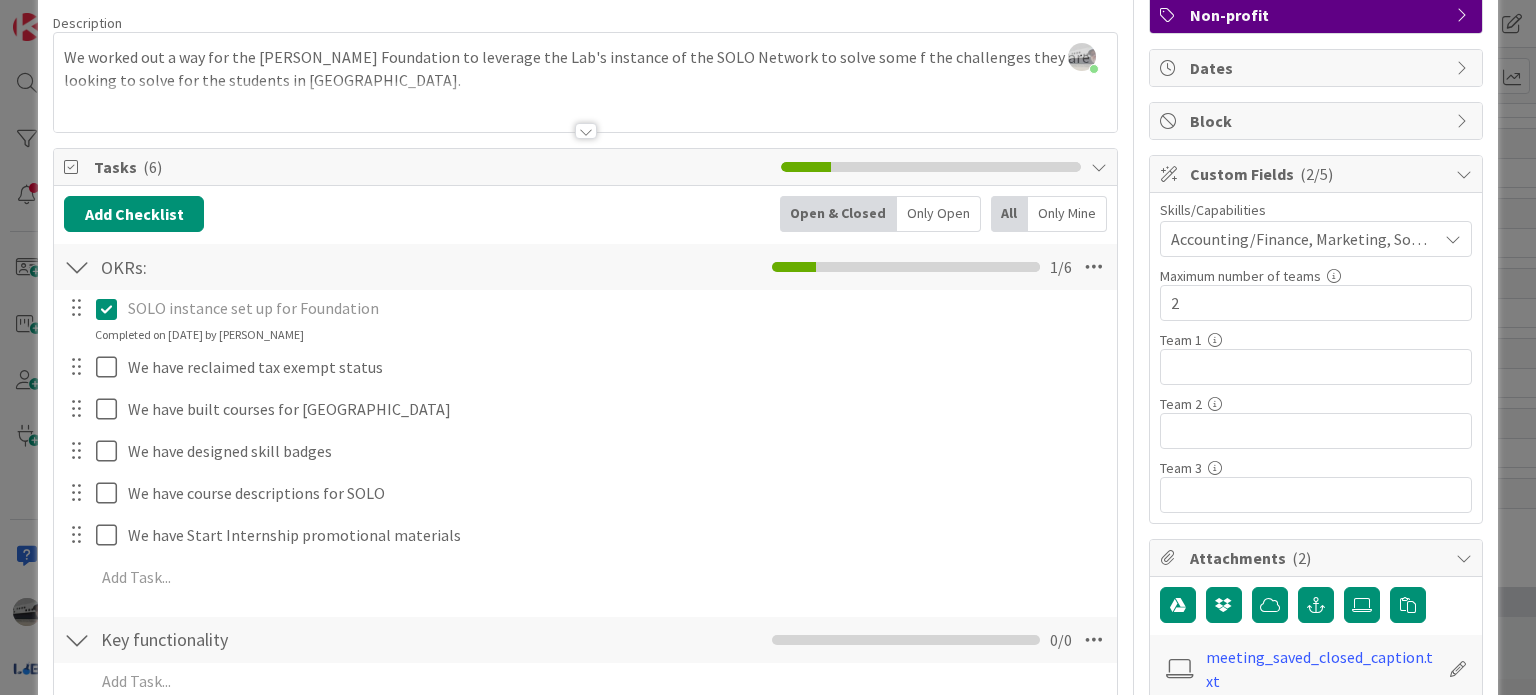 scroll, scrollTop: 0, scrollLeft: 0, axis: both 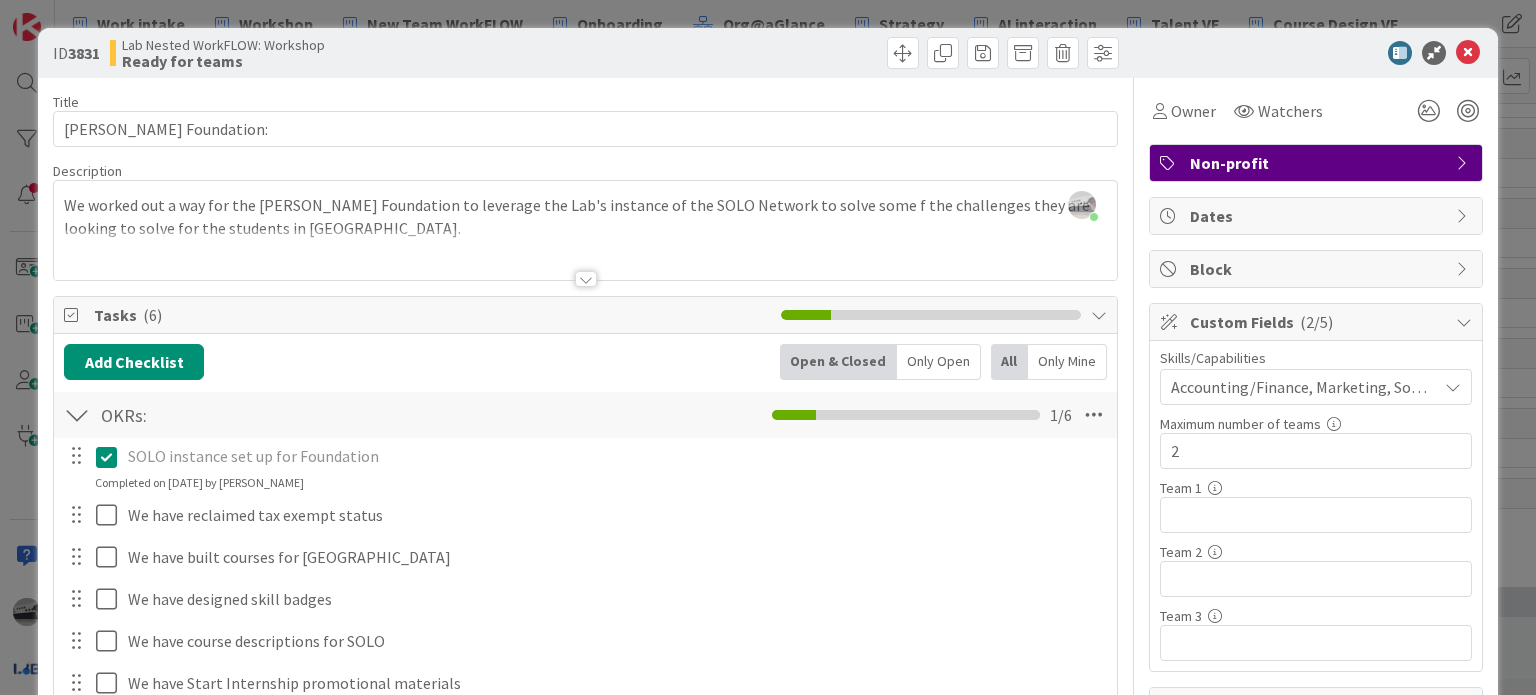 click at bounding box center [586, 279] 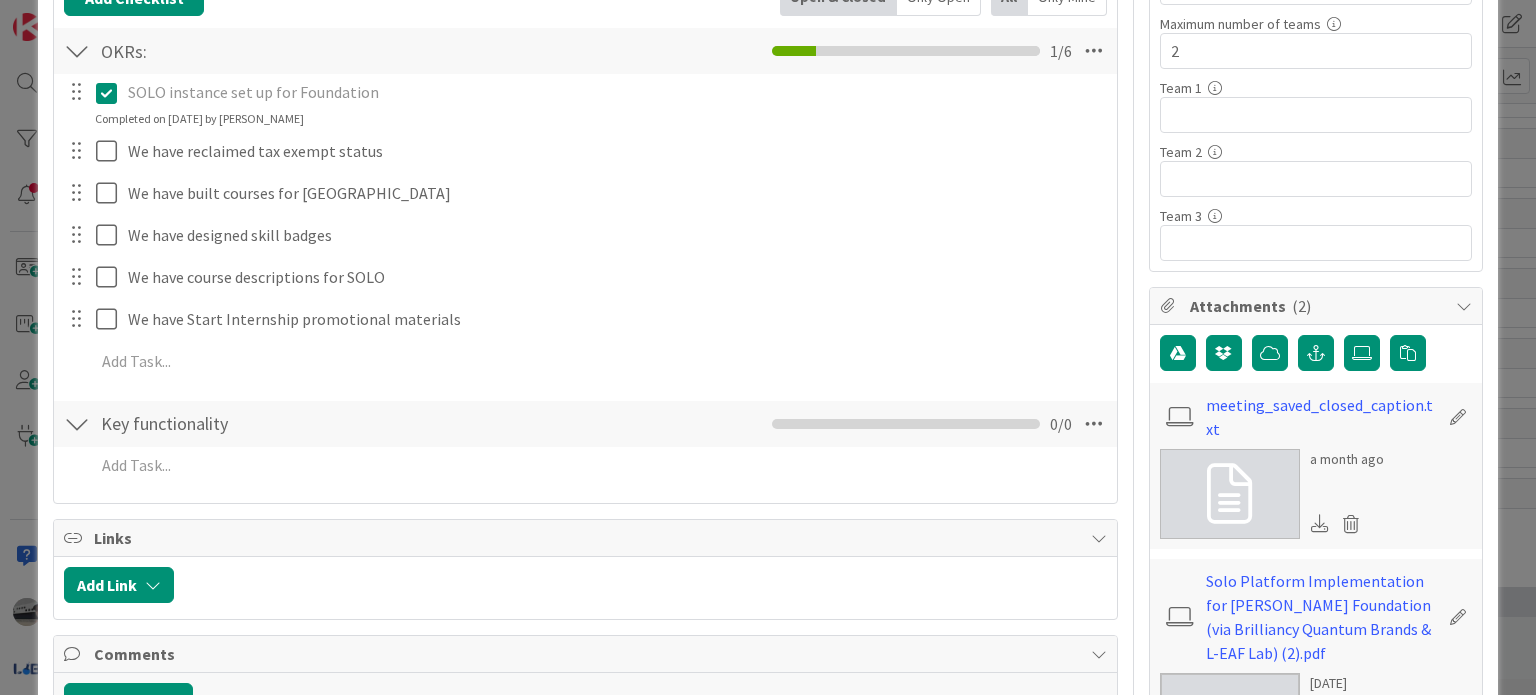 scroll, scrollTop: 0, scrollLeft: 0, axis: both 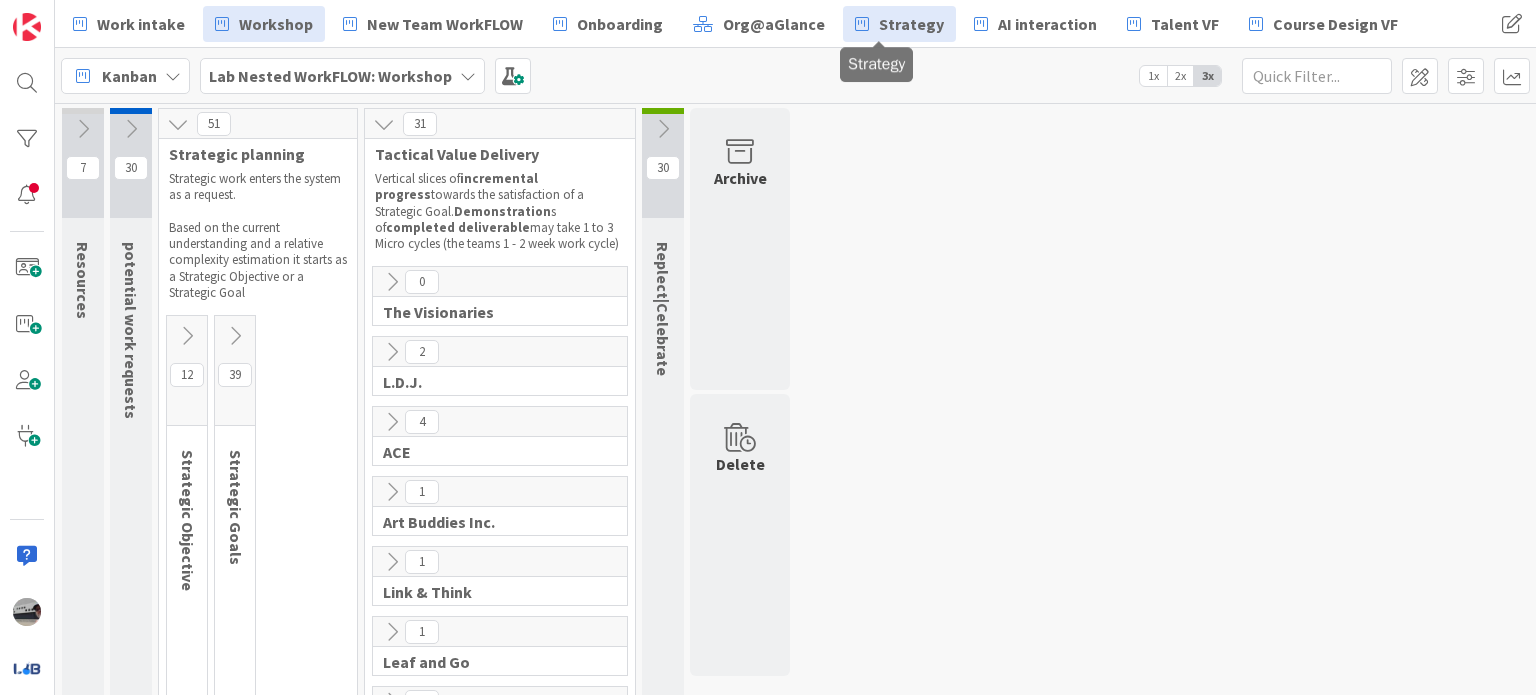 click on "Strategy" at bounding box center [911, 24] 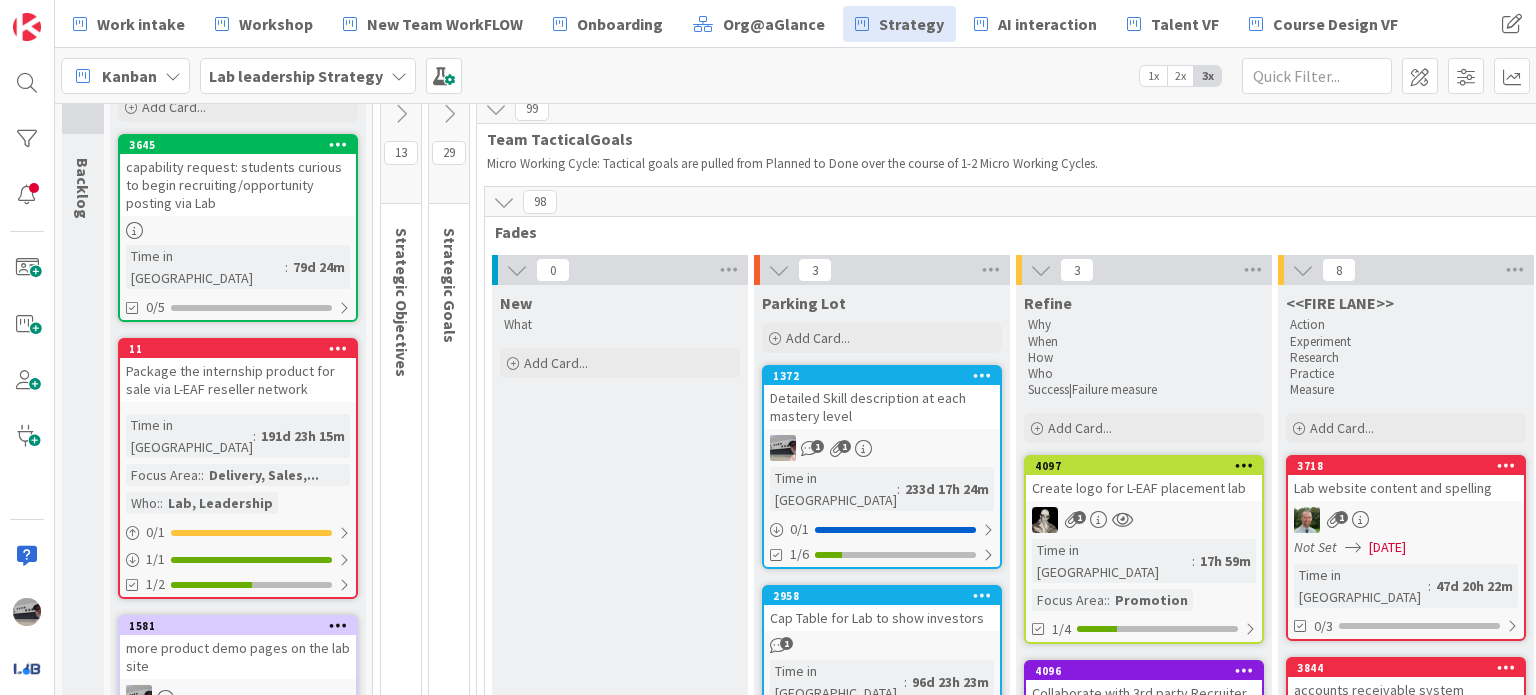 scroll, scrollTop: 0, scrollLeft: 0, axis: both 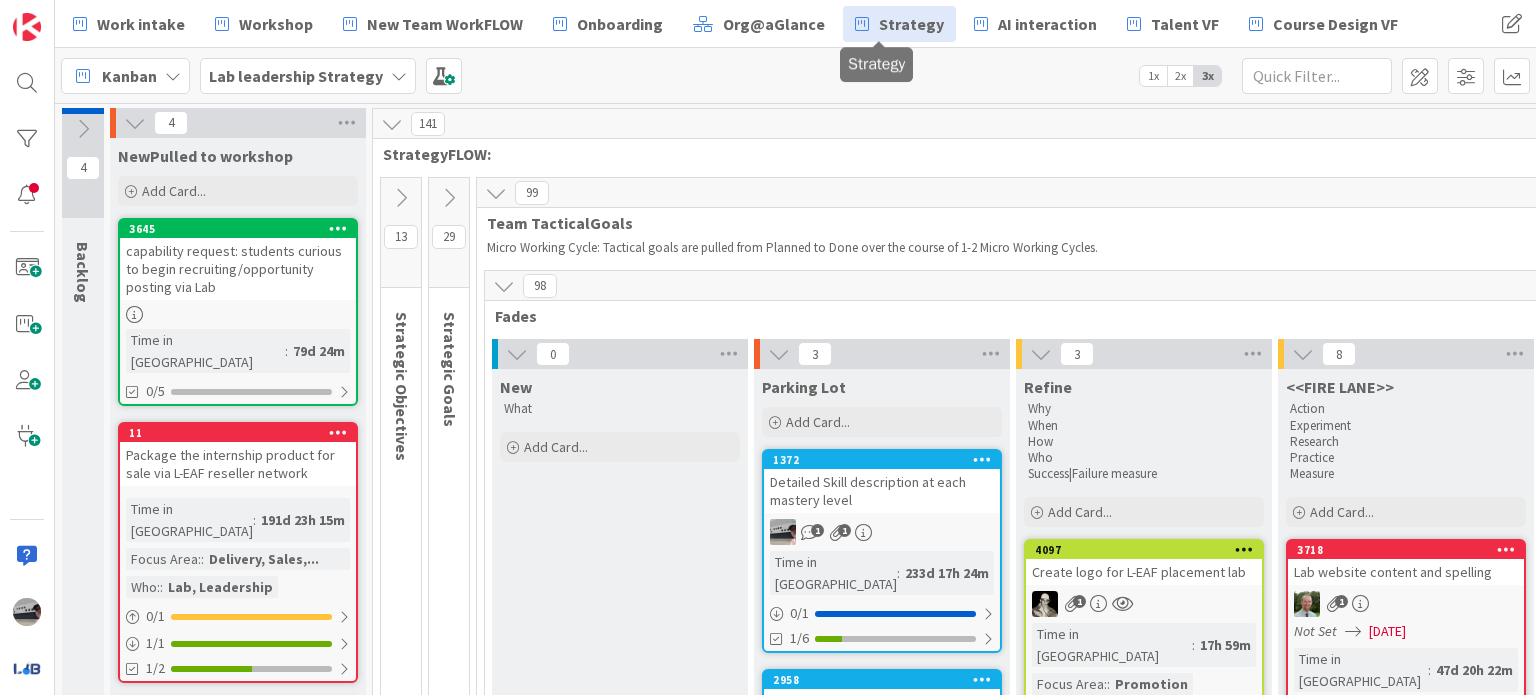 click at bounding box center (449, 198) 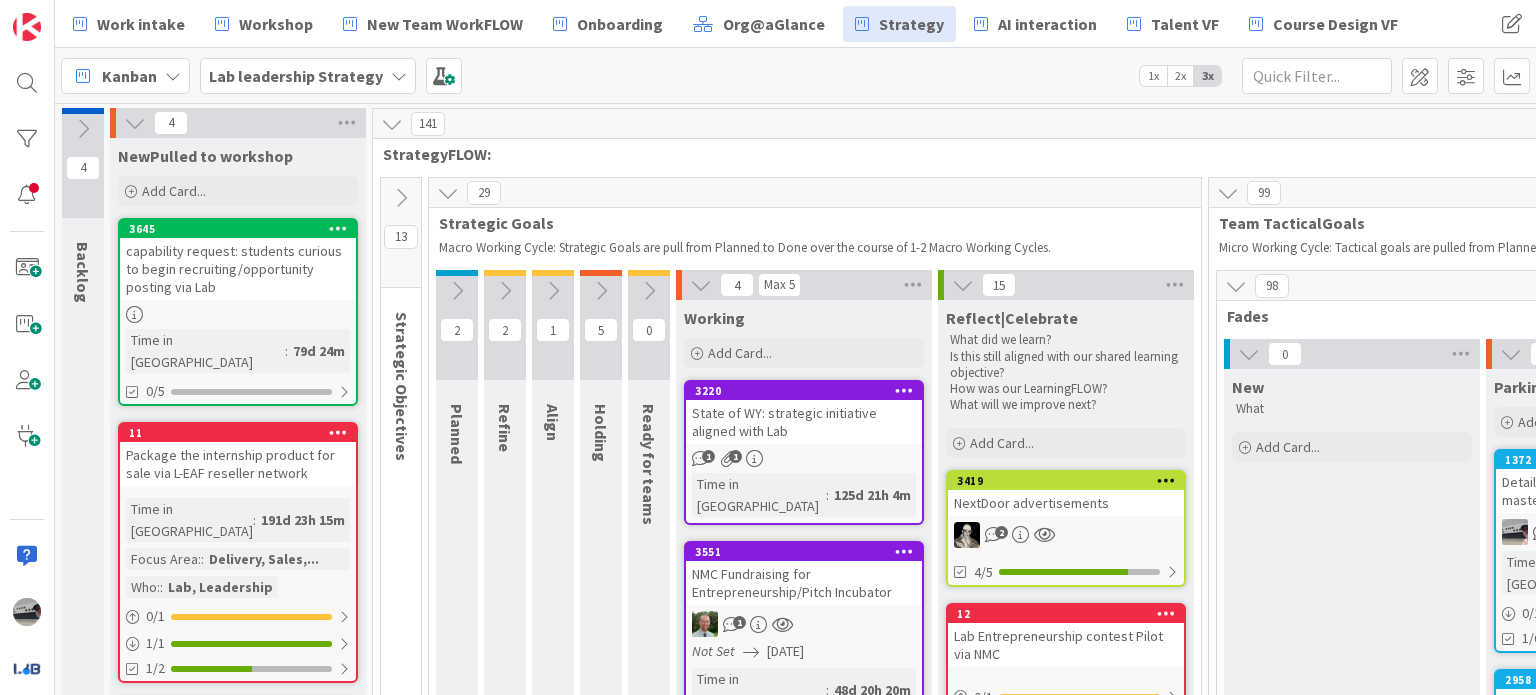 click at bounding box center (448, 193) 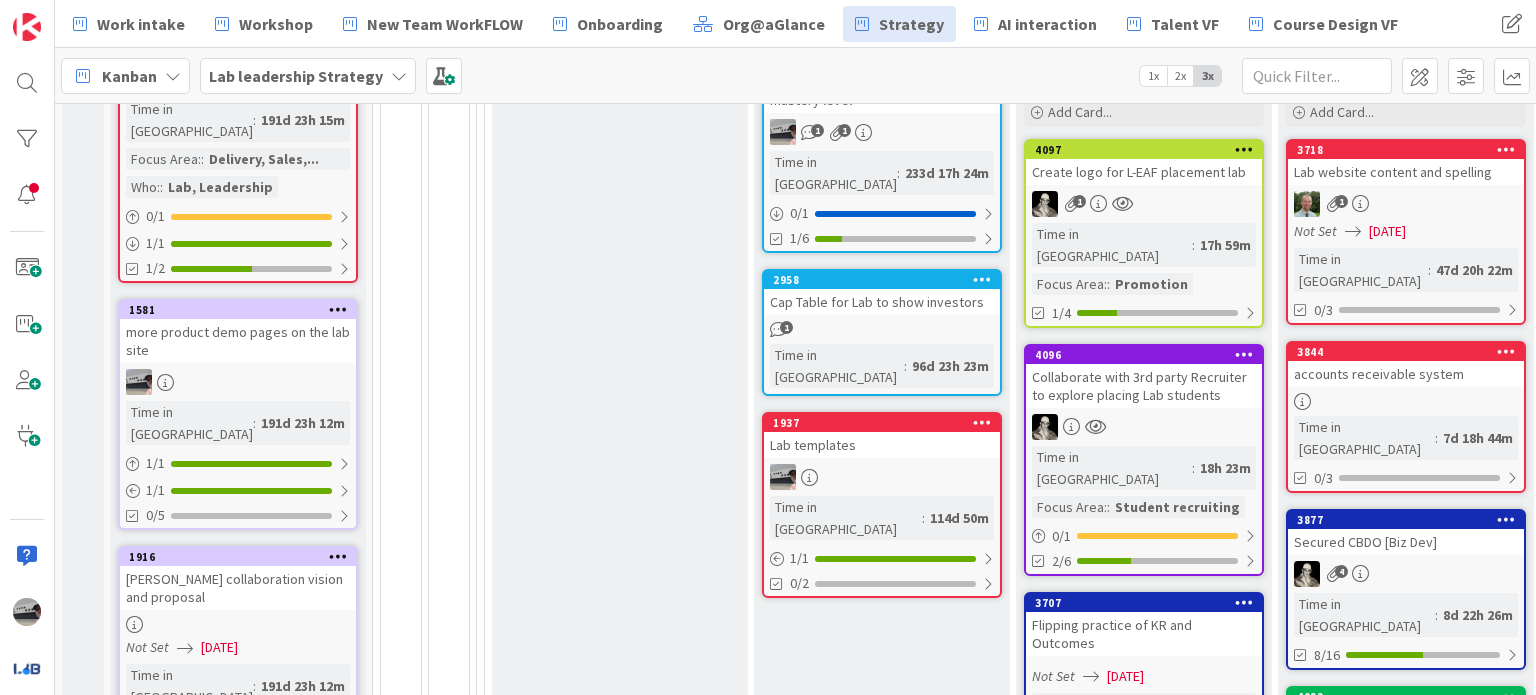 scroll, scrollTop: 300, scrollLeft: 0, axis: vertical 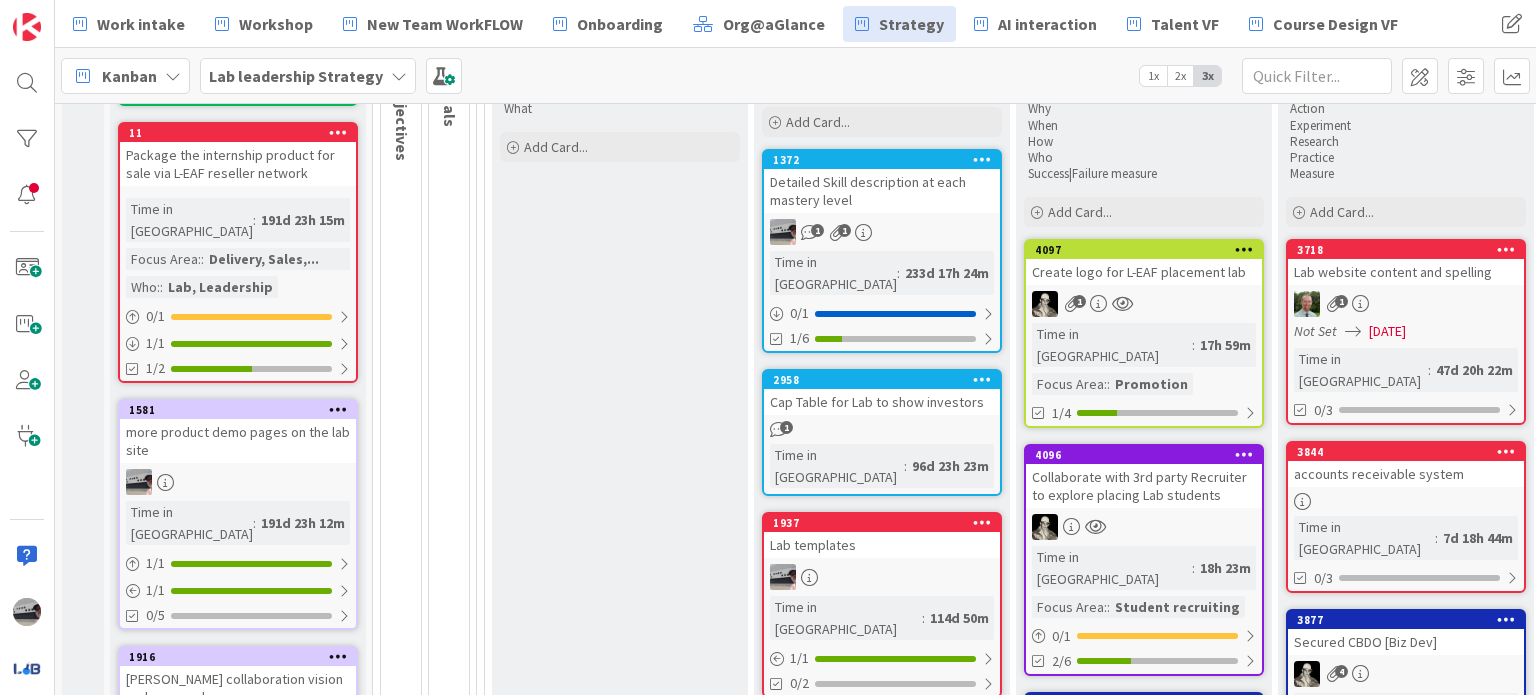 click on "Detailed Skill description at each mastery level" at bounding box center [882, 191] 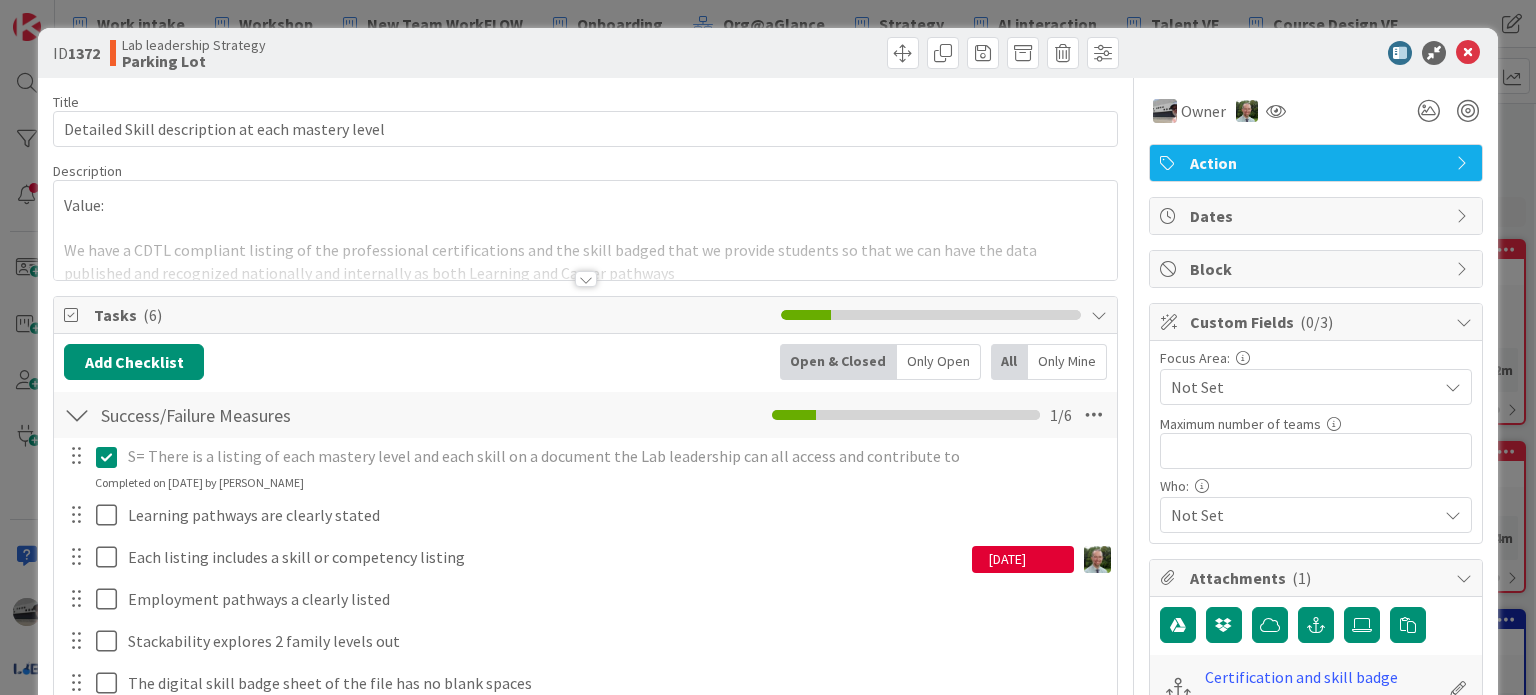 click at bounding box center (1468, 53) 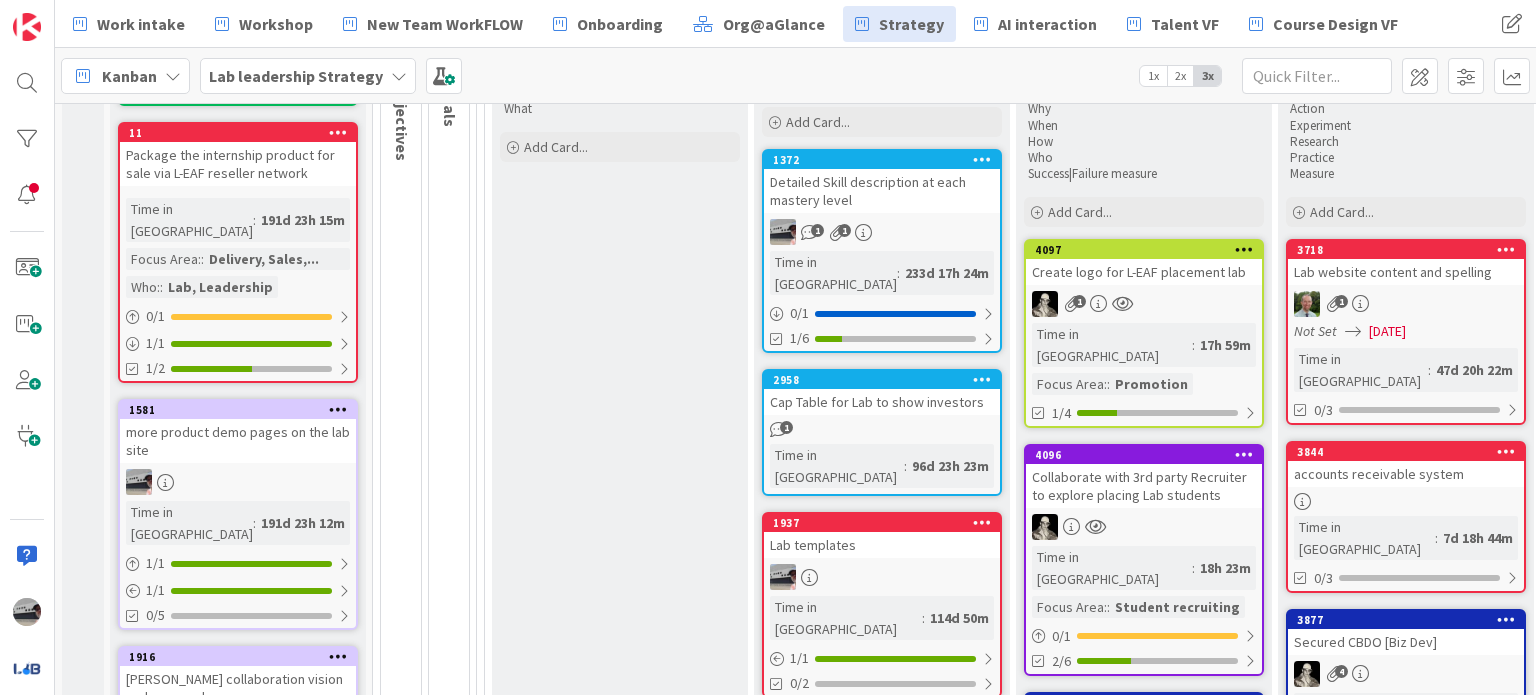 click on "Collaborate with 3rd party Recruiter to explore placing Lab students" at bounding box center (1144, 486) 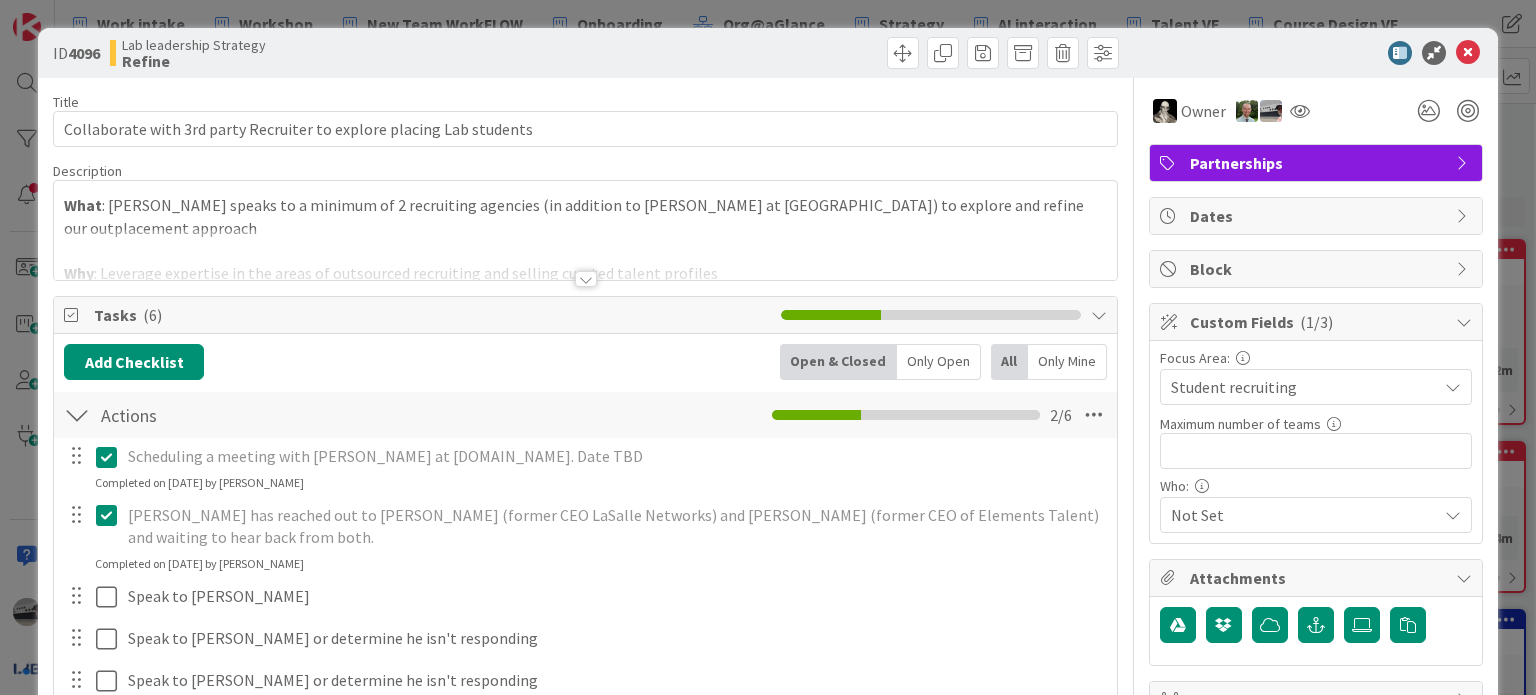 click at bounding box center [586, 279] 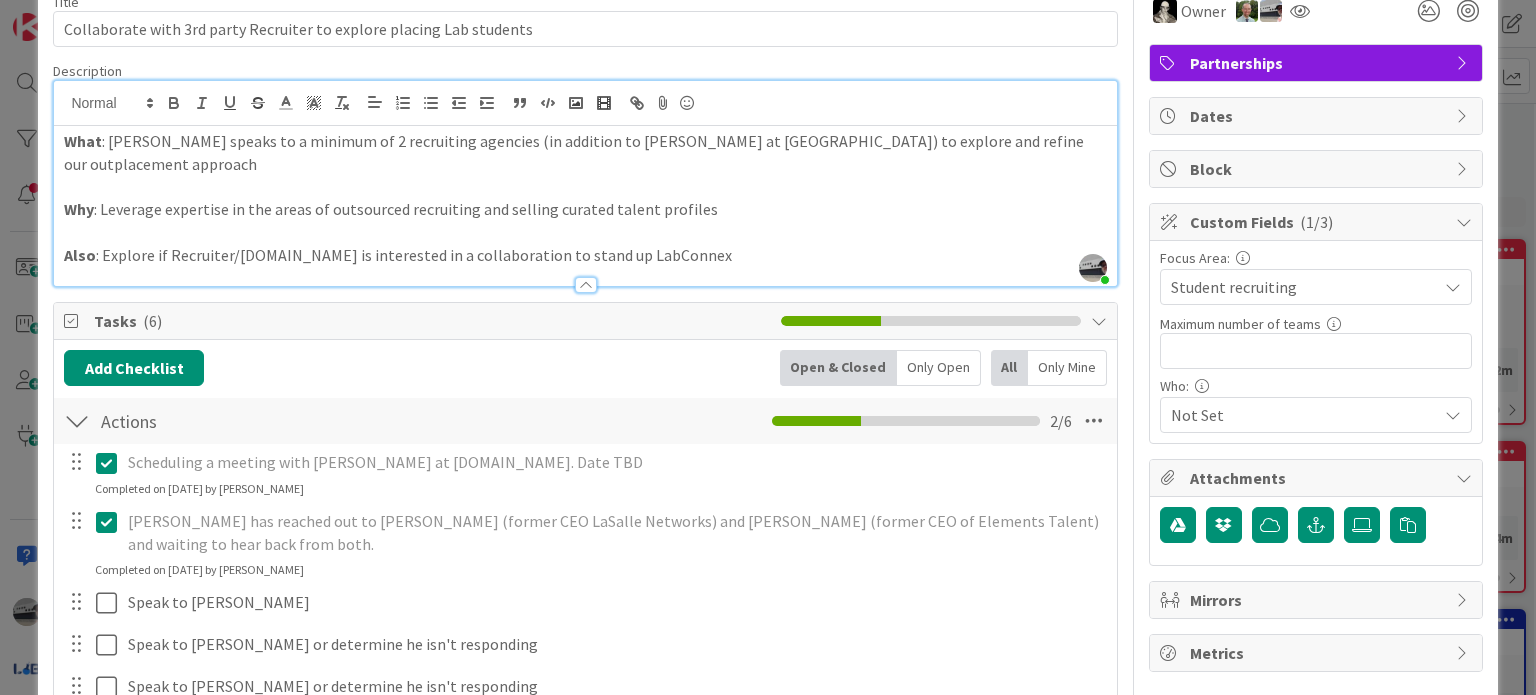 scroll, scrollTop: 0, scrollLeft: 0, axis: both 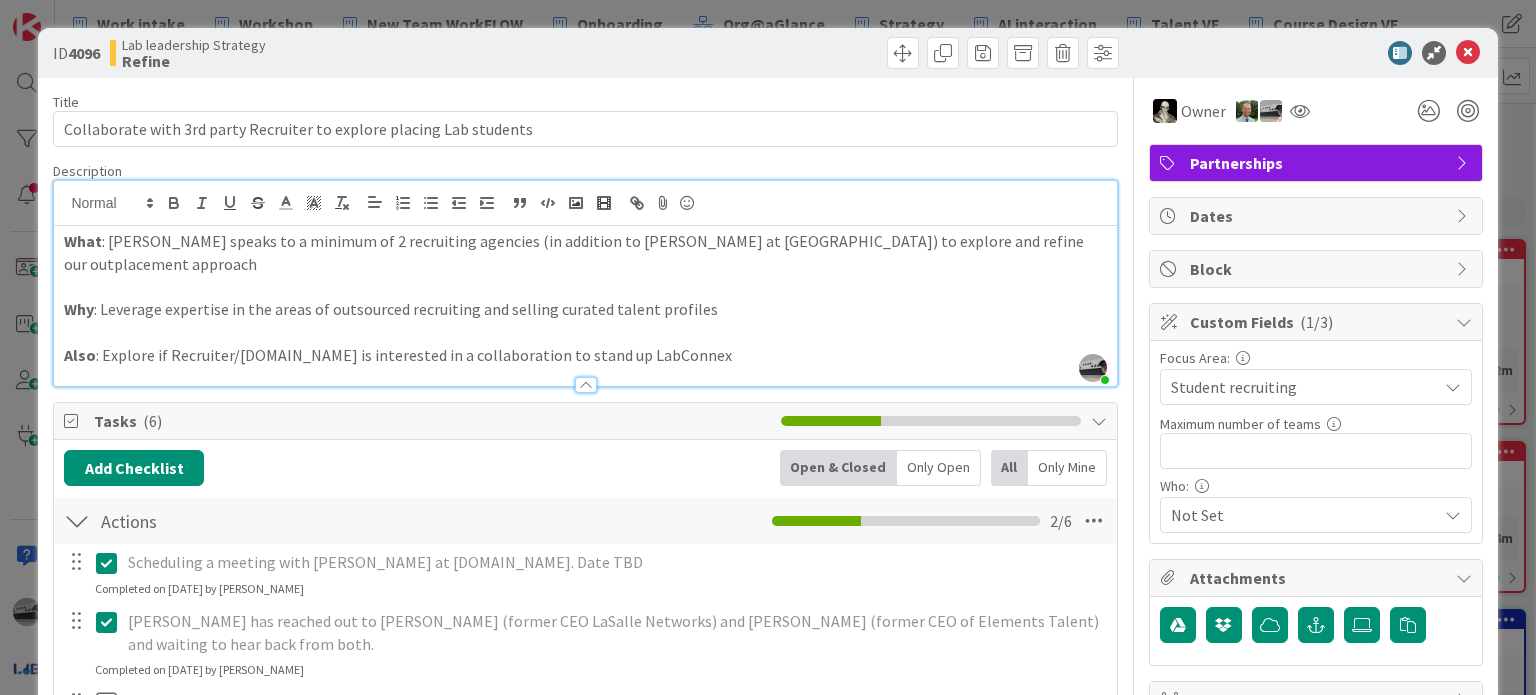 click on "What : [PERSON_NAME] speaks to a minimum of 2 recruiting agencies (in addition to [PERSON_NAME] at [GEOGRAPHIC_DATA]) to explore and refine our outplacement approach" at bounding box center (585, 252) 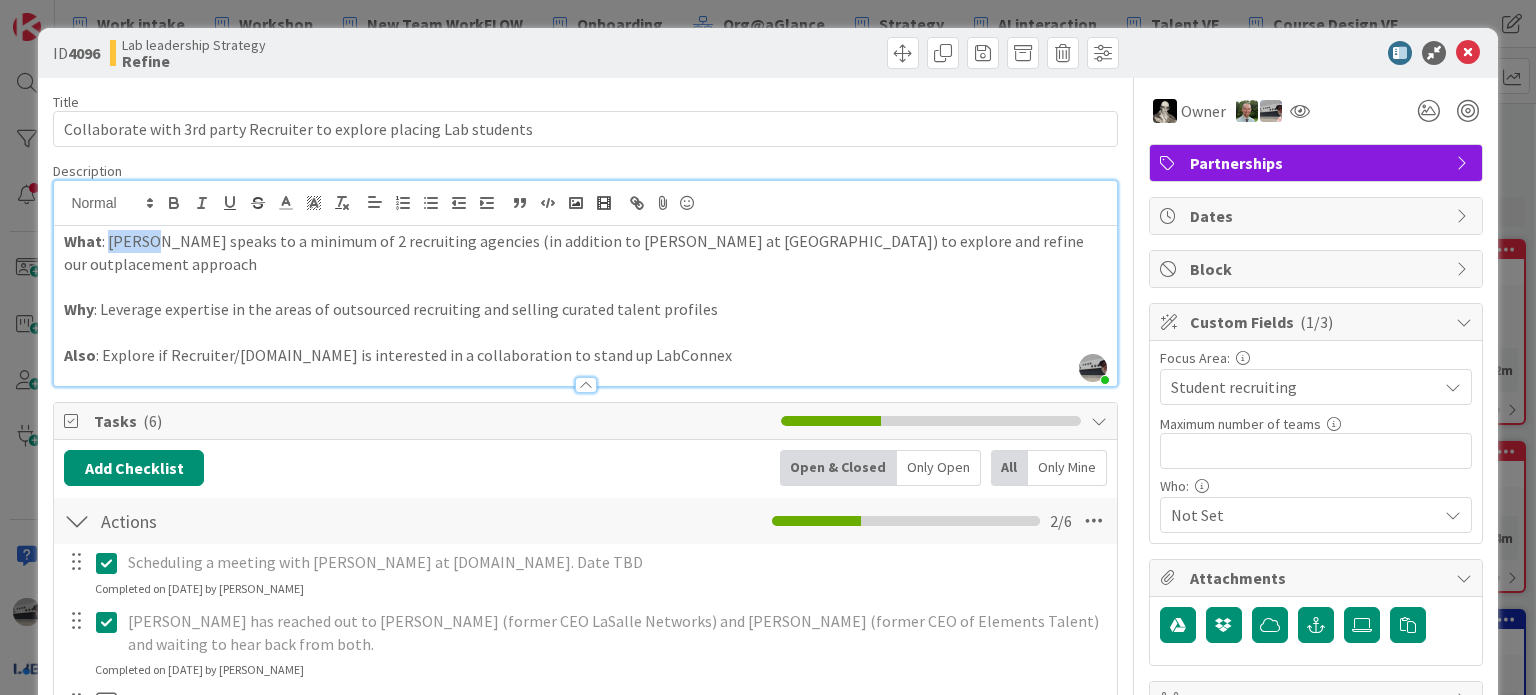 click on "What : [PERSON_NAME] speaks to a minimum of 2 recruiting agencies (in addition to [PERSON_NAME] at [GEOGRAPHIC_DATA]) to explore and refine our outplacement approach" at bounding box center (585, 252) 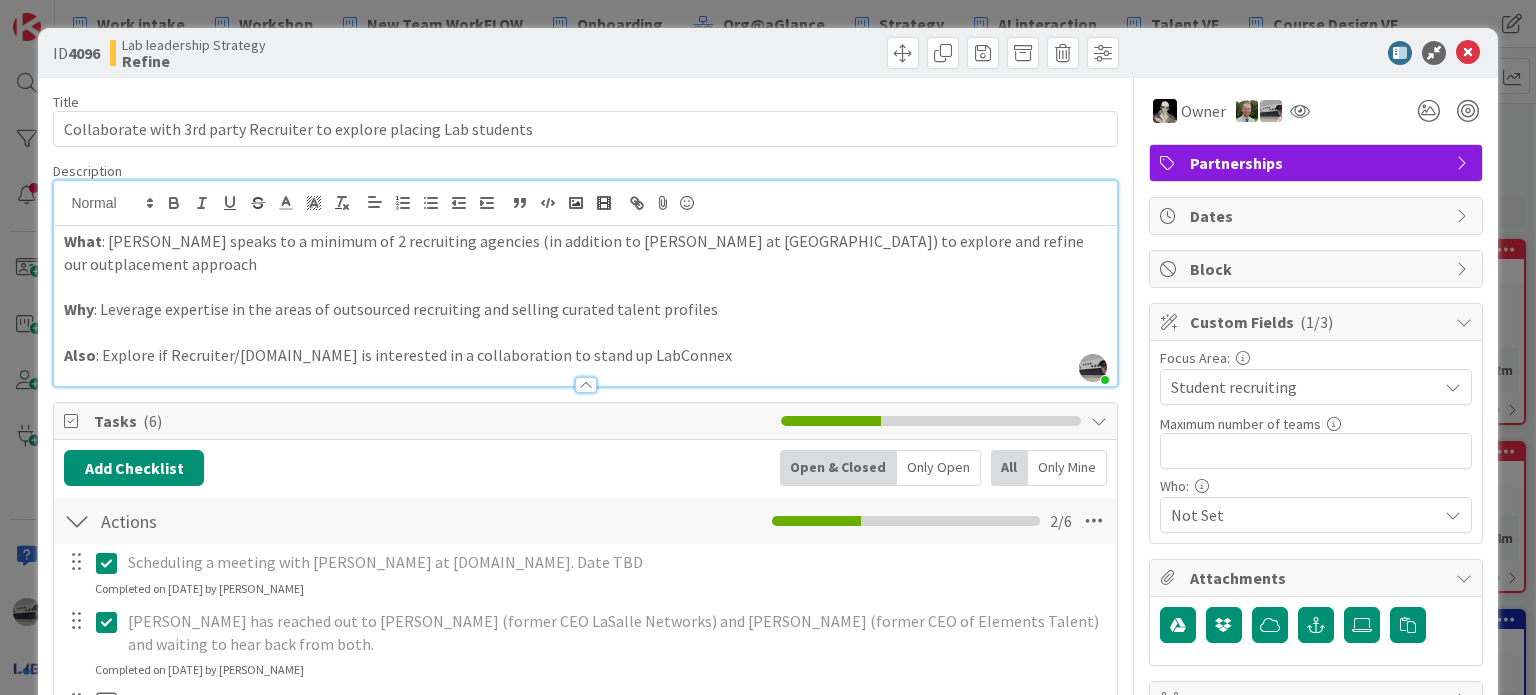 click on "What : [PERSON_NAME] speaks to a minimum of 2 recruiting agencies (in addition to [PERSON_NAME] at [GEOGRAPHIC_DATA]) to explore and refine our outplacement approach" at bounding box center [585, 252] 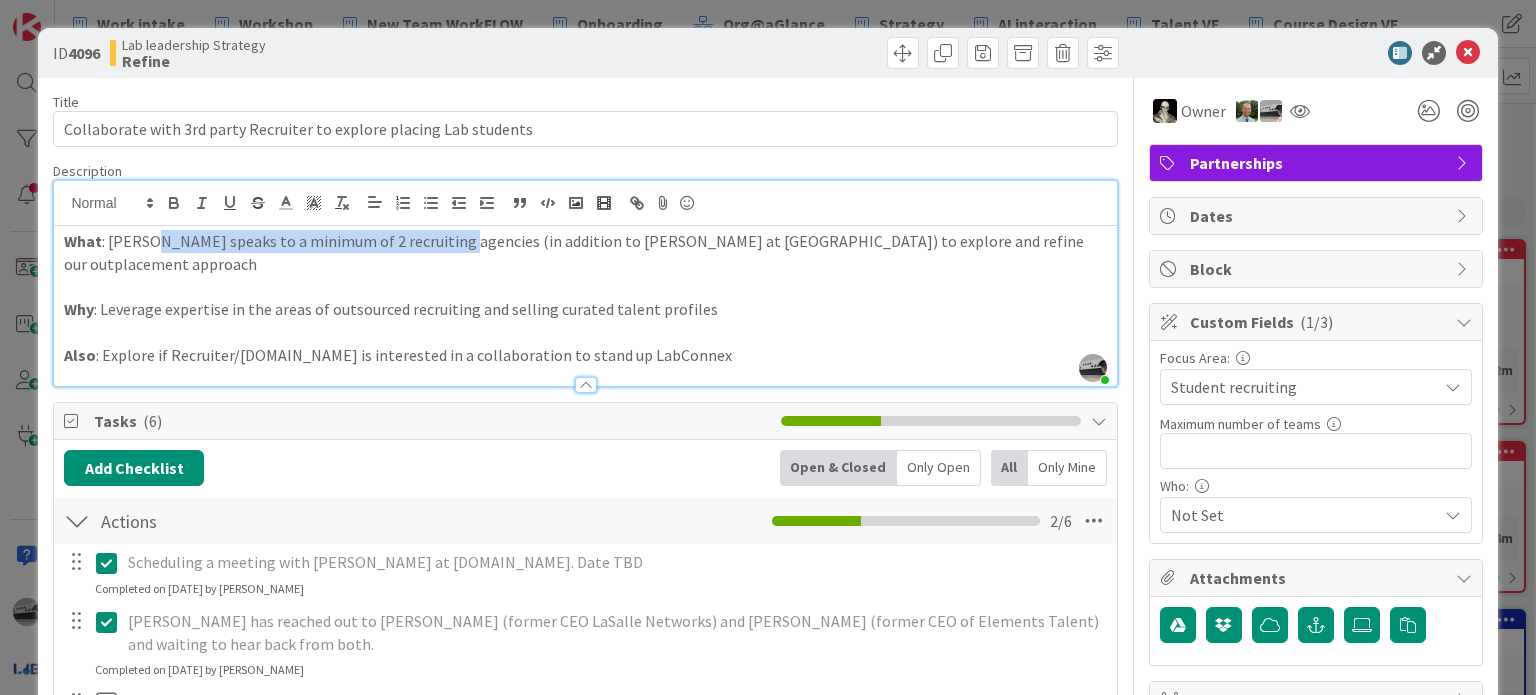 drag, startPoint x: 148, startPoint y: 242, endPoint x: 448, endPoint y: 227, distance: 300.37476 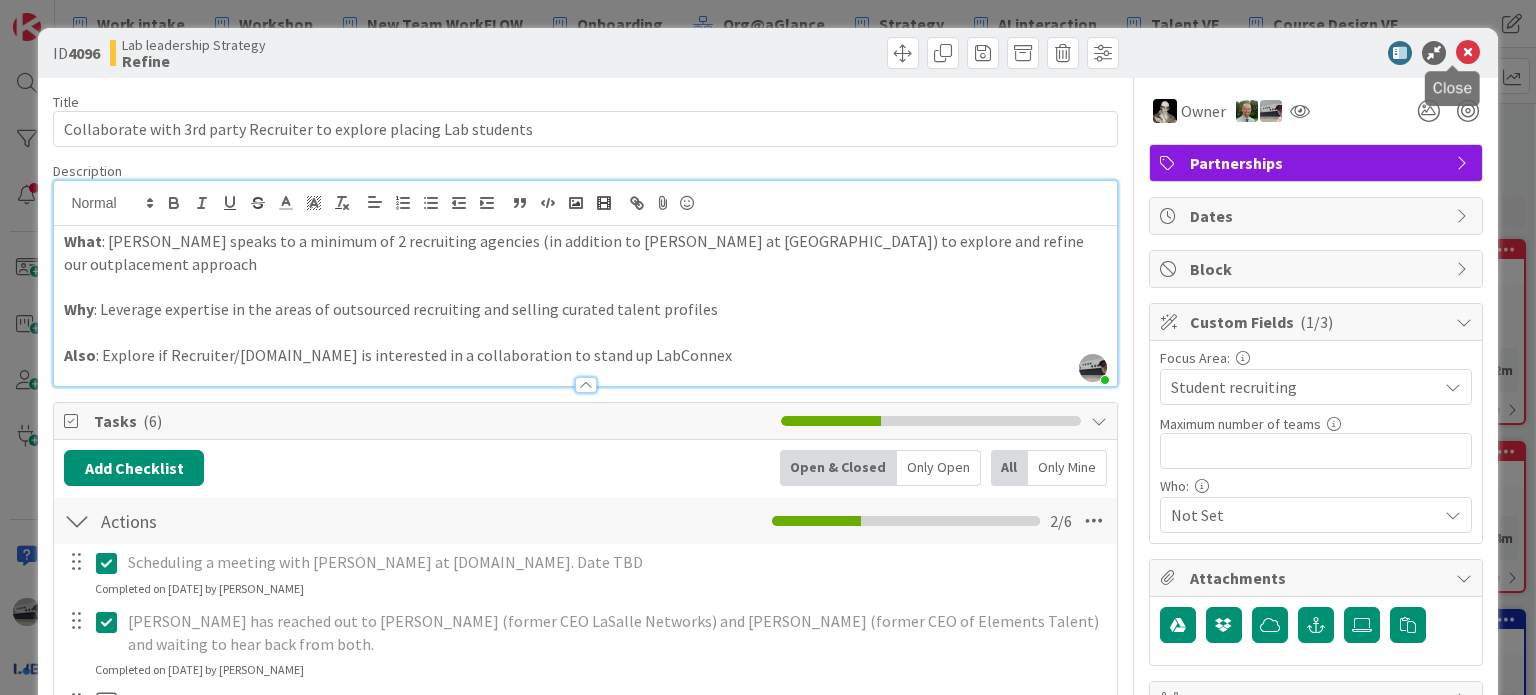 click at bounding box center [1468, 53] 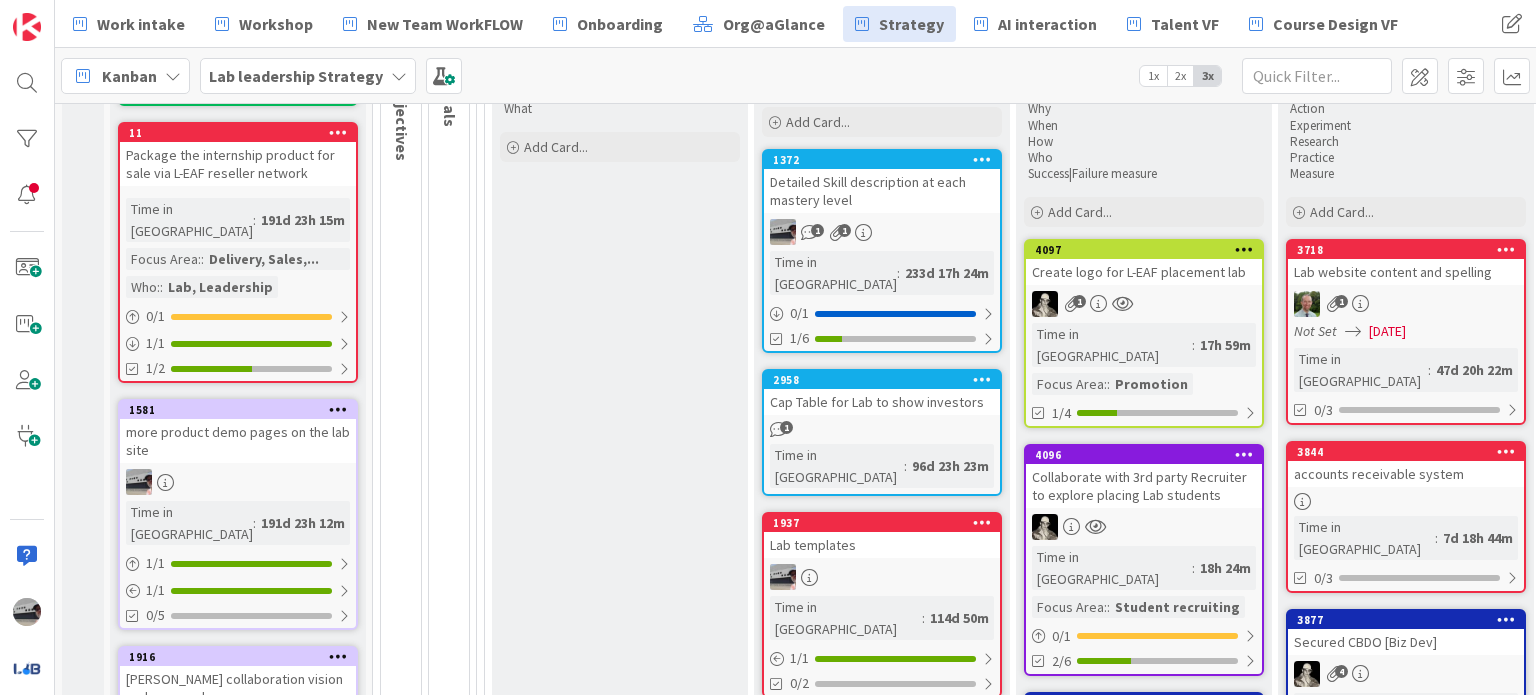 click on "Create logo for L-EAF placement lab" at bounding box center (1144, 272) 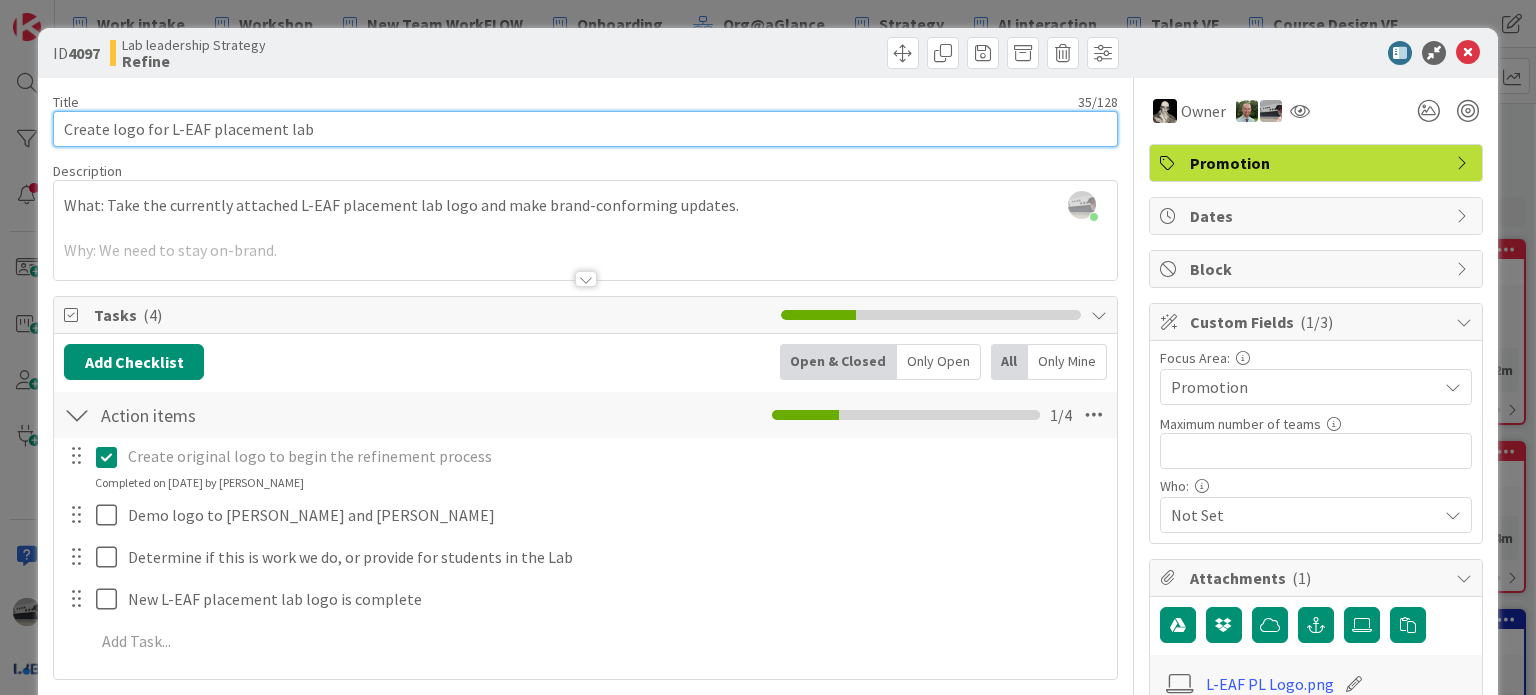 drag, startPoint x: 149, startPoint y: 123, endPoint x: 352, endPoint y: 117, distance: 203.08865 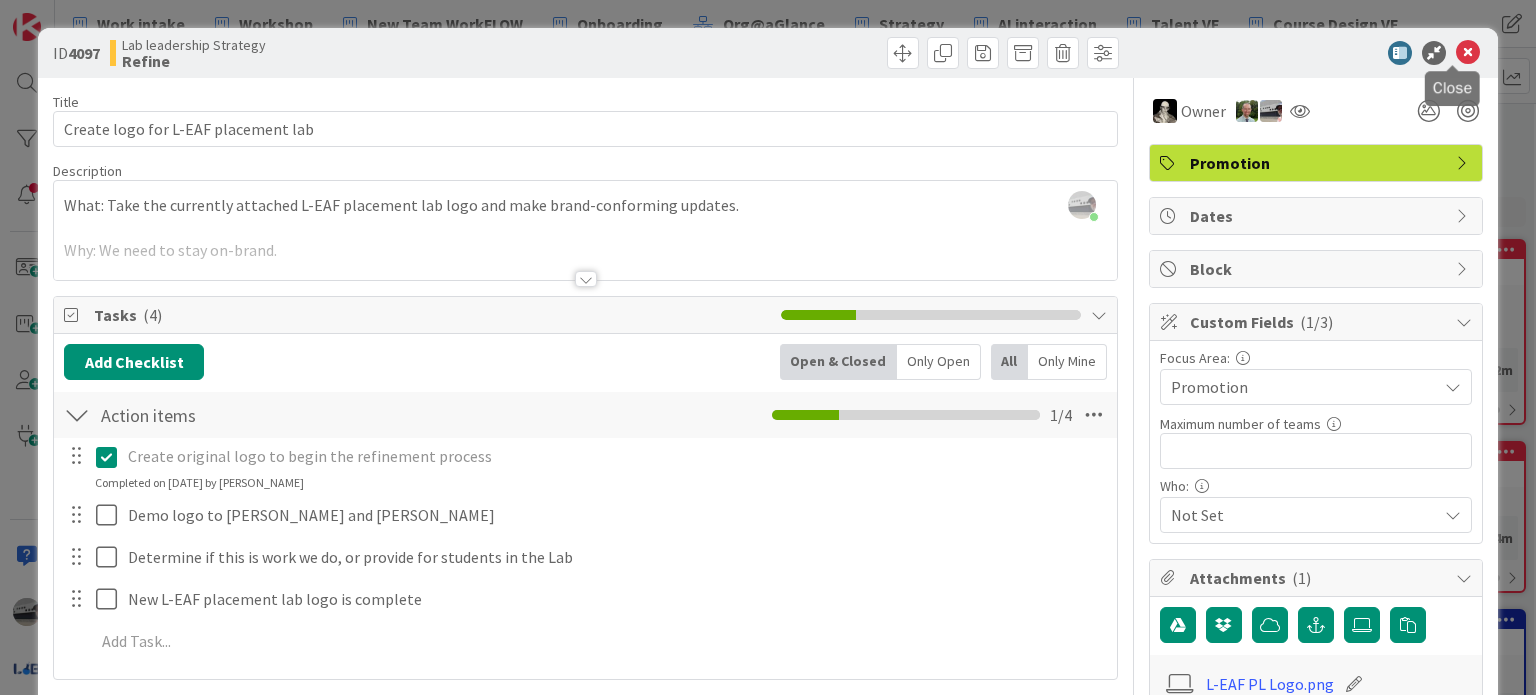 click at bounding box center (1468, 53) 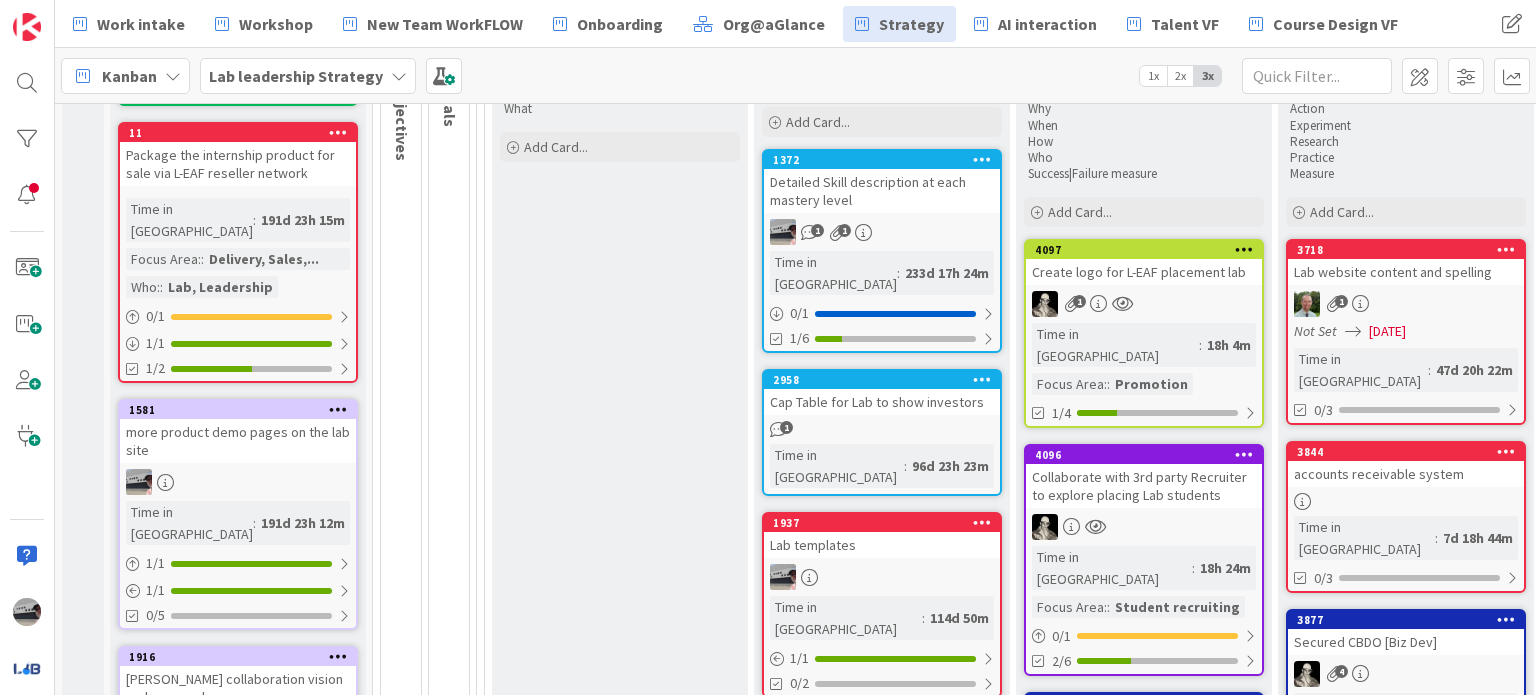 click on "Collaborate with 3rd party Recruiter to explore placing Lab students" at bounding box center (1144, 486) 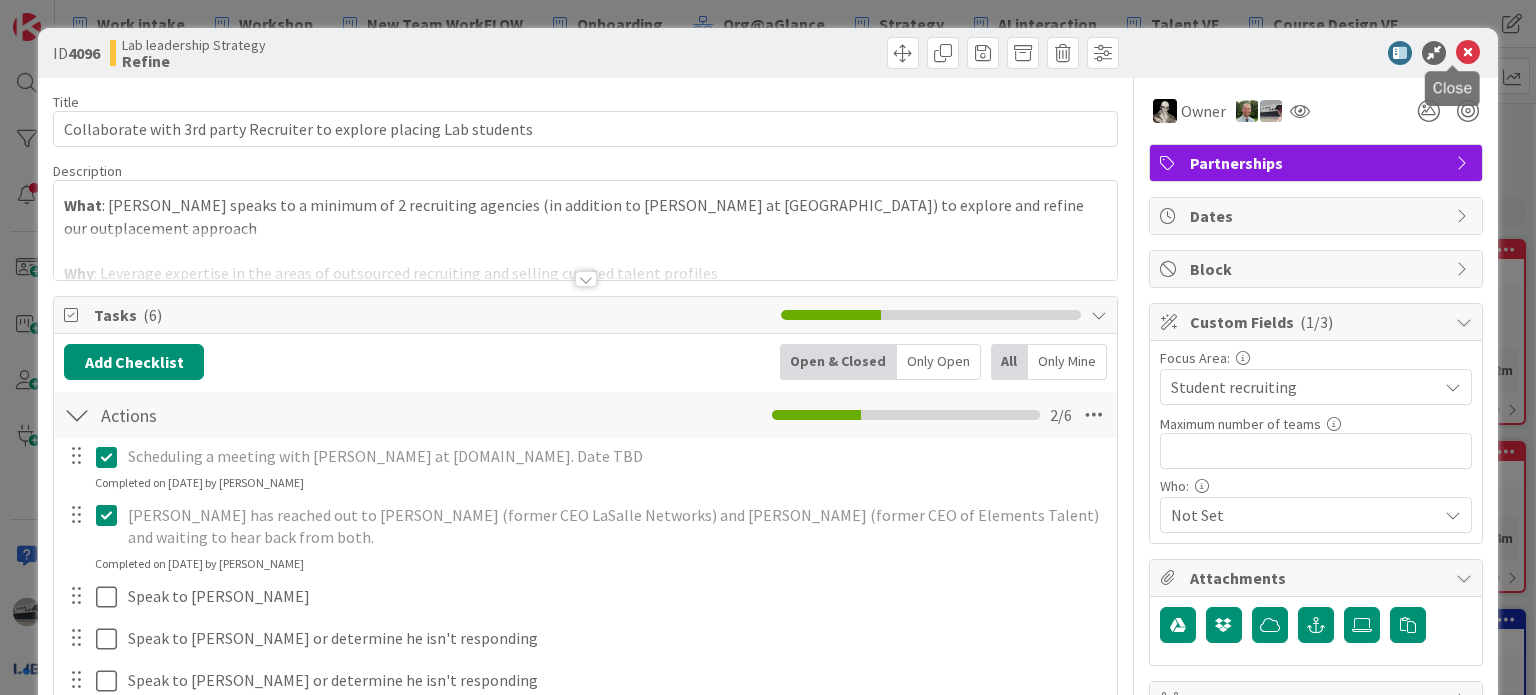 click at bounding box center [1468, 53] 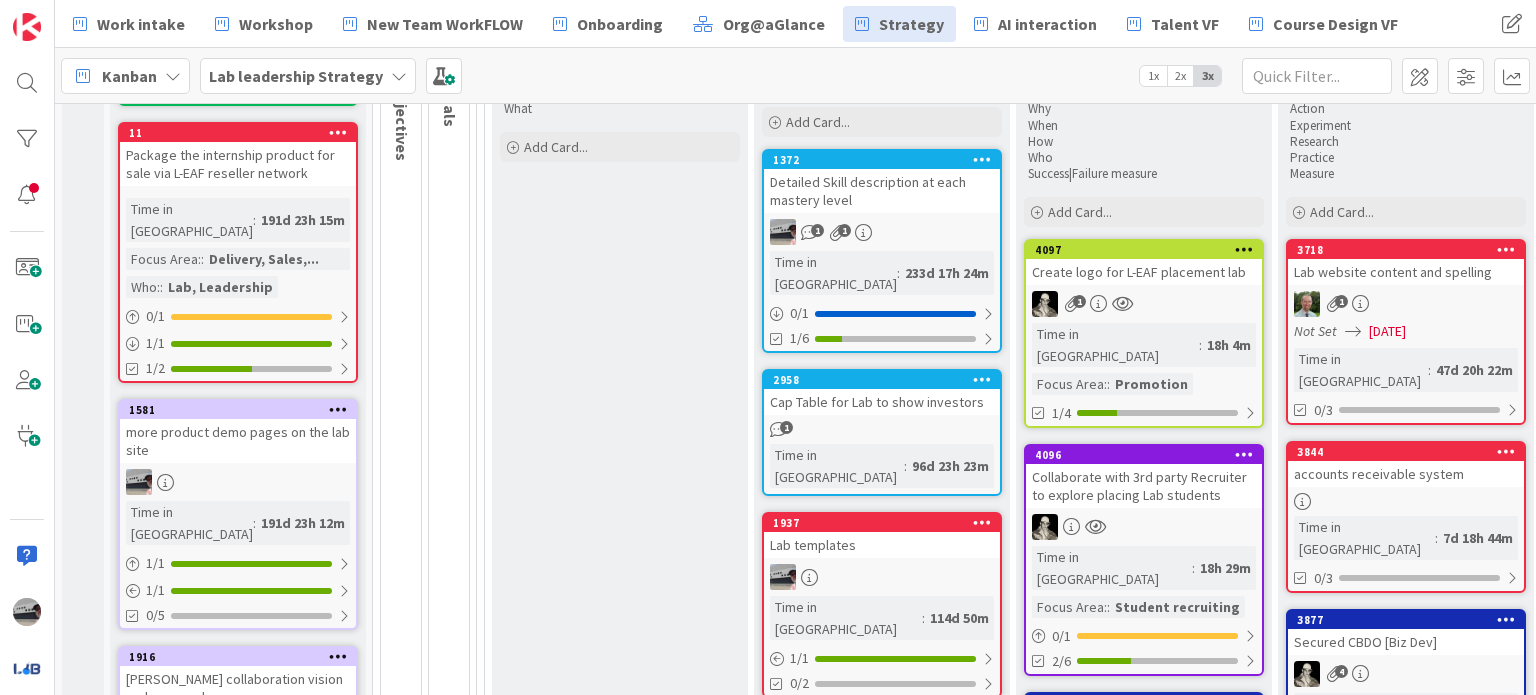 click on "4097 Create logo for L-EAF placement lab 1 Time in [GEOGRAPHIC_DATA] : 18h 4m Focus Area: : Promotion 1/4" at bounding box center (1144, 333) 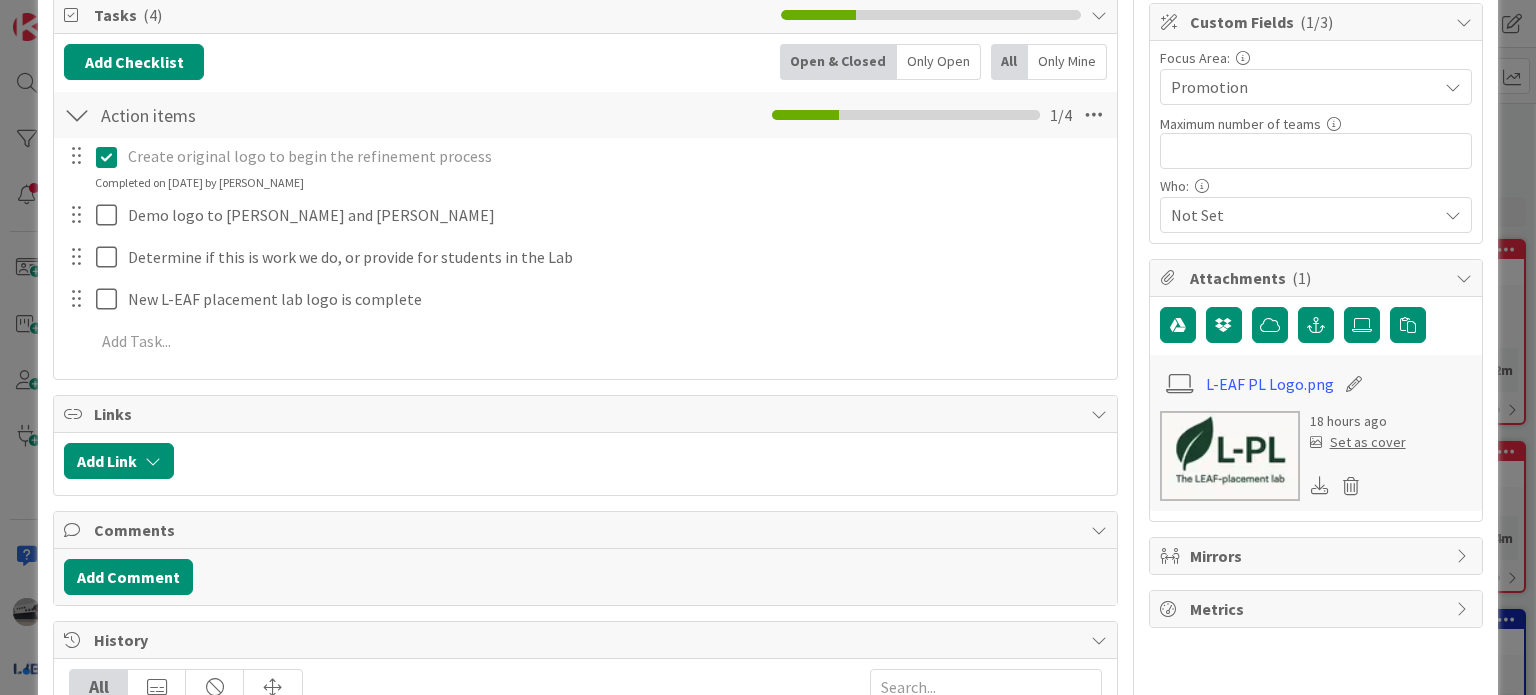 scroll, scrollTop: 0, scrollLeft: 0, axis: both 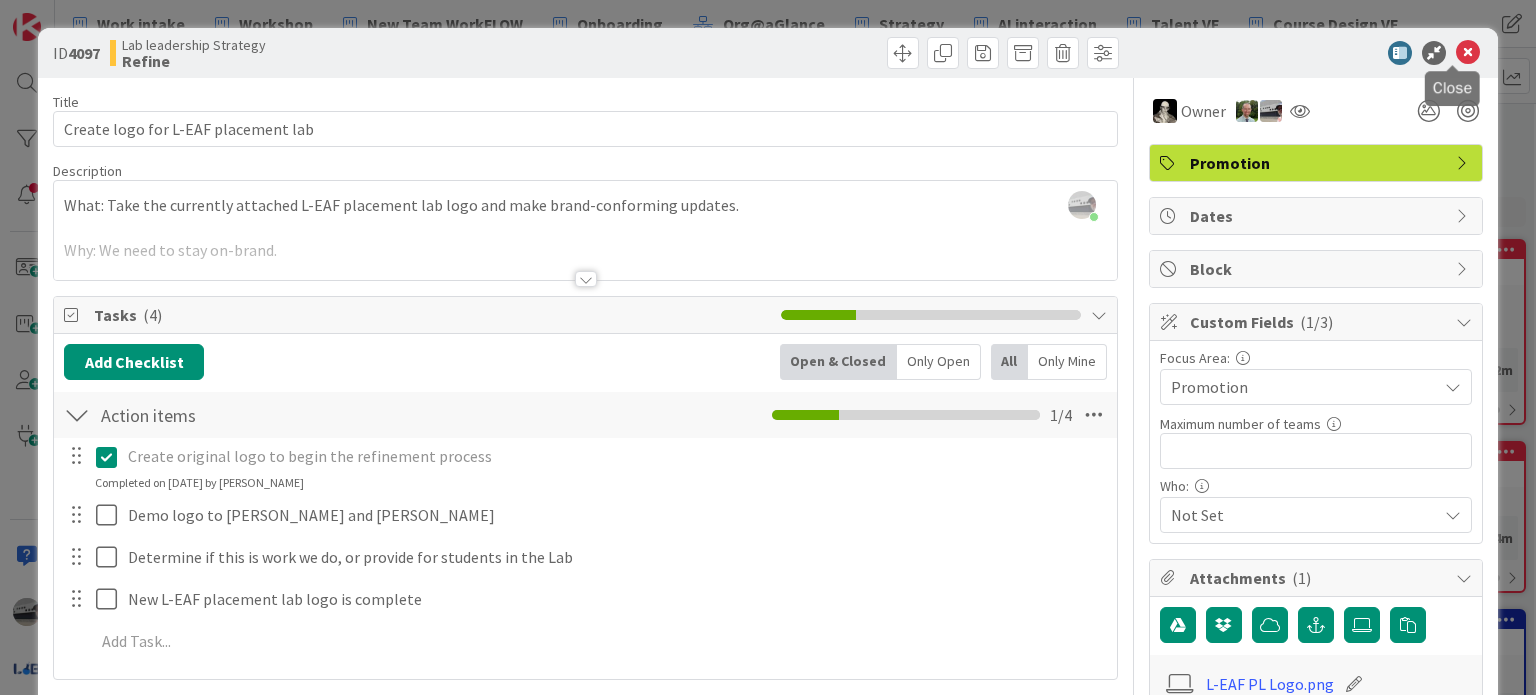 click at bounding box center [1468, 53] 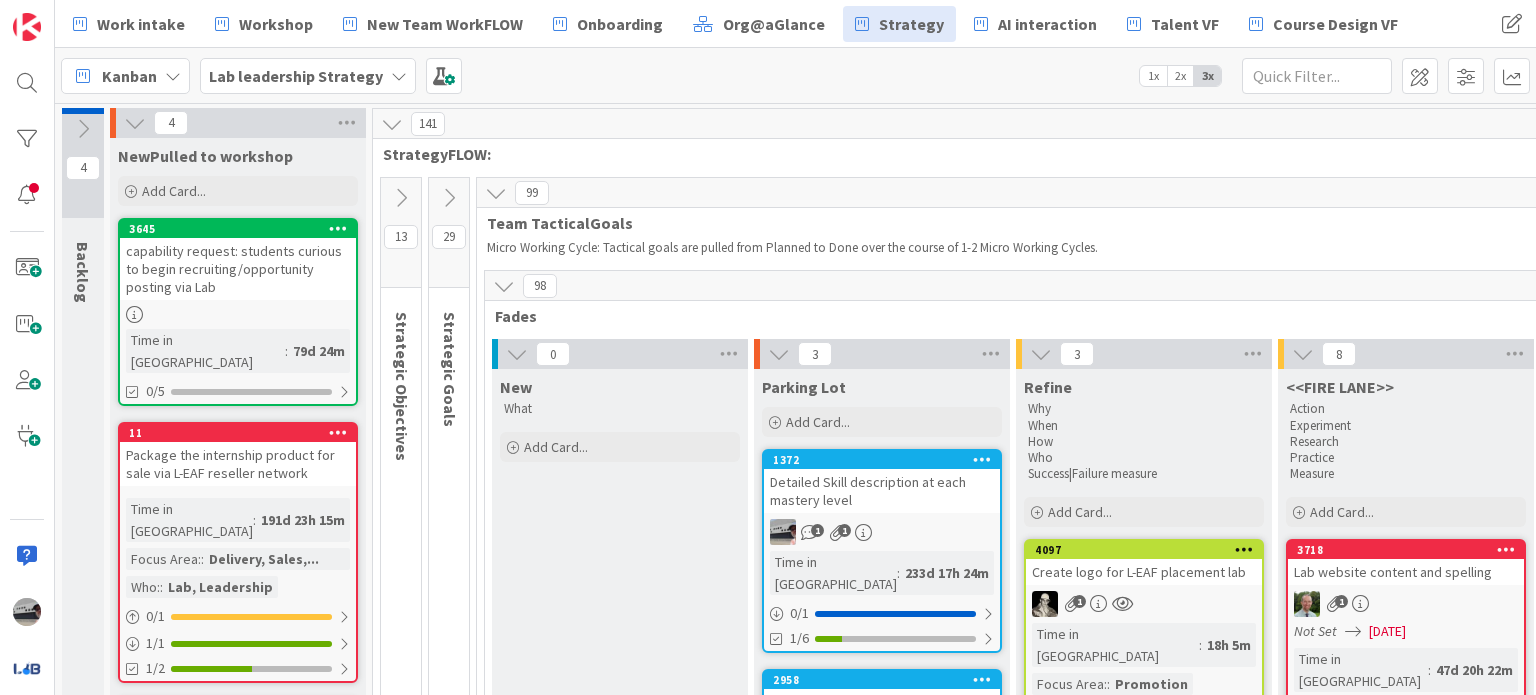 scroll, scrollTop: 200, scrollLeft: 0, axis: vertical 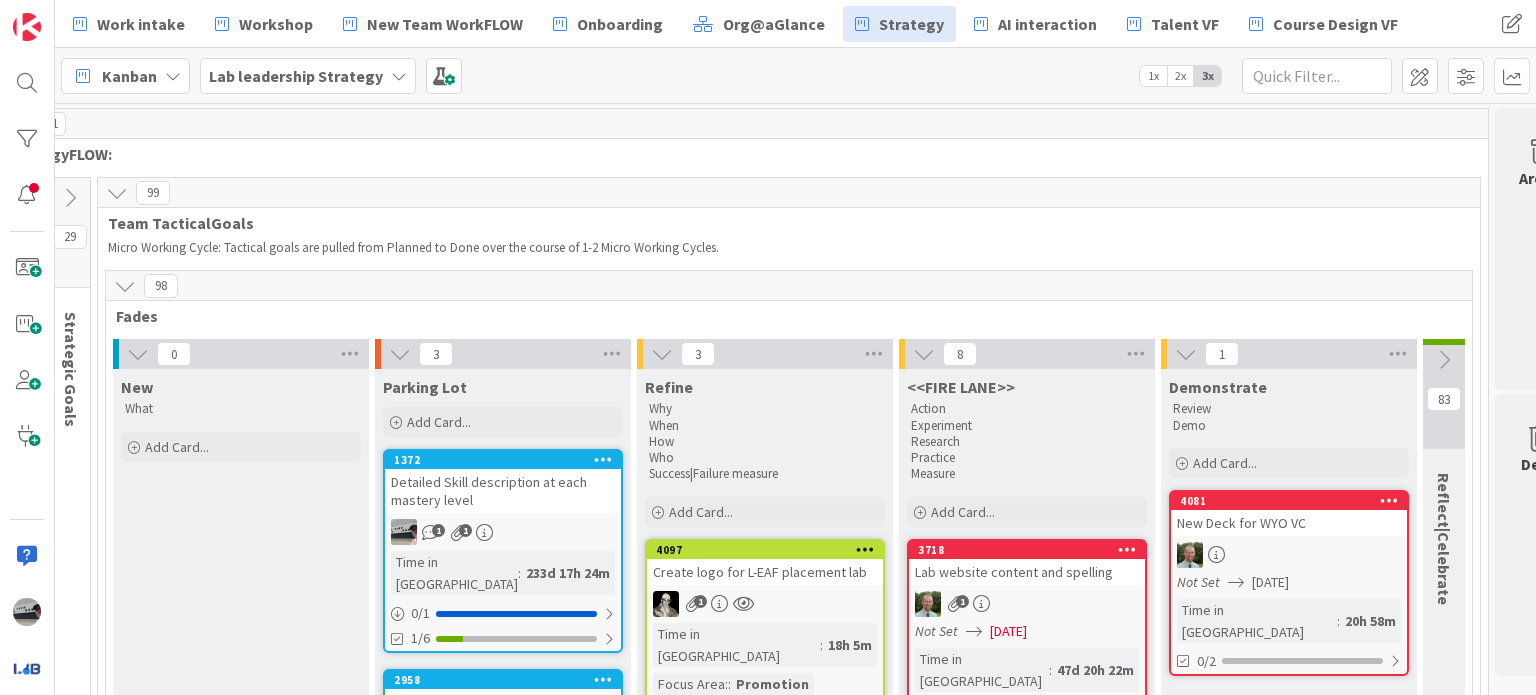 click at bounding box center (1186, 354) 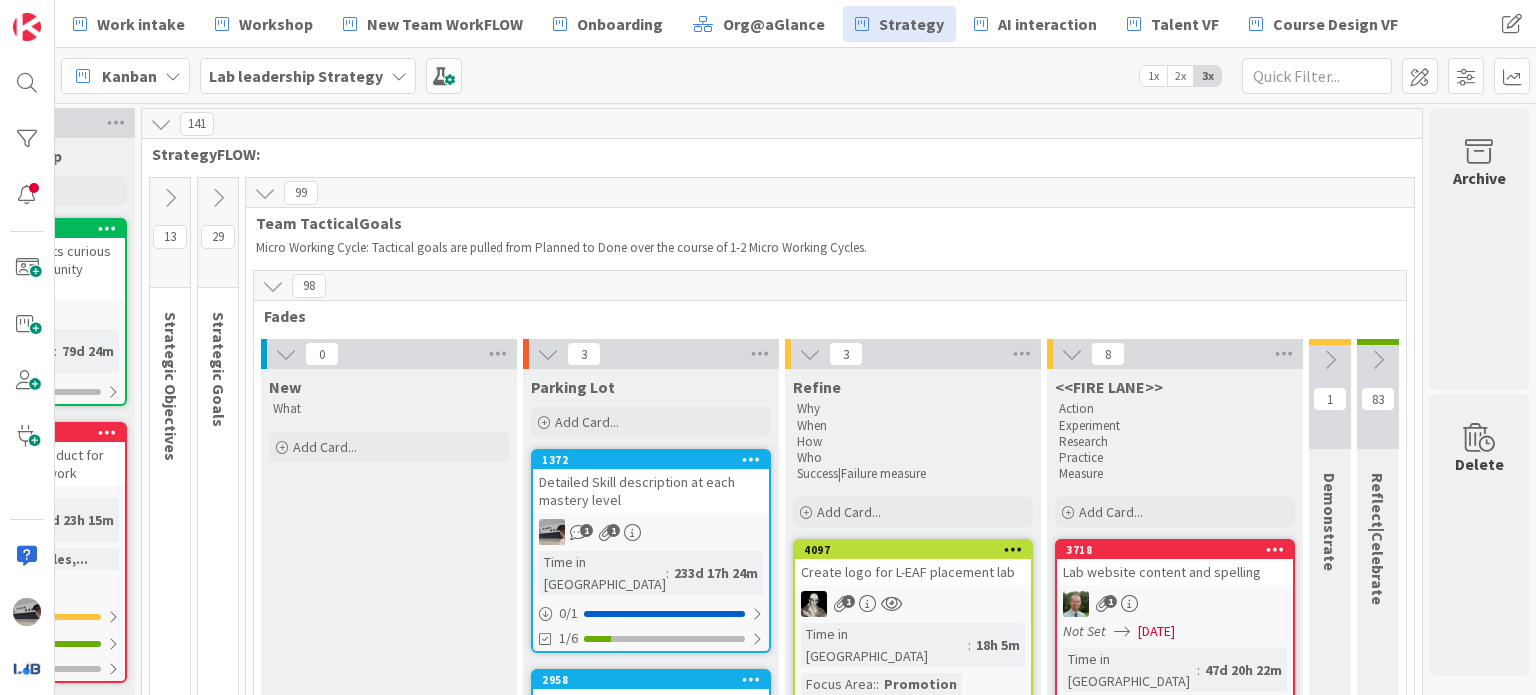 click at bounding box center (1072, 354) 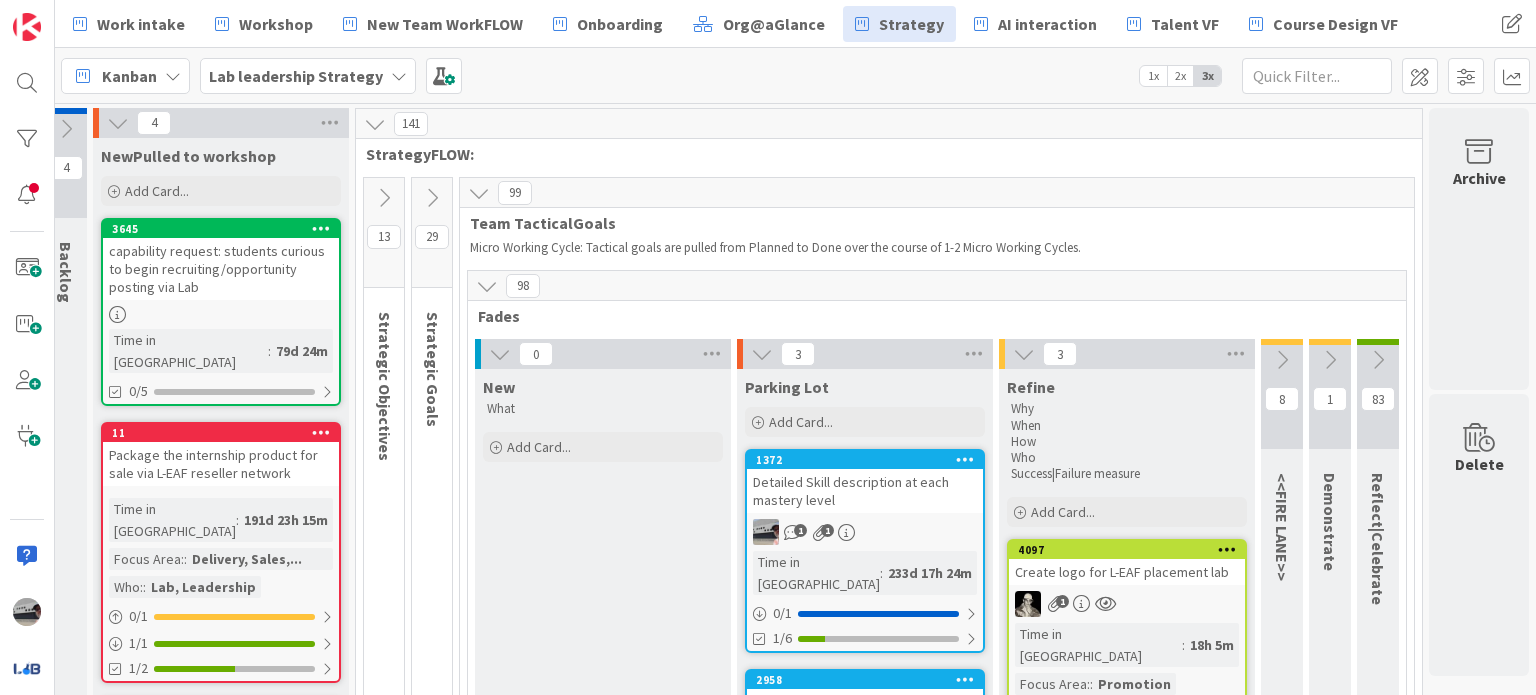 click at bounding box center [479, 193] 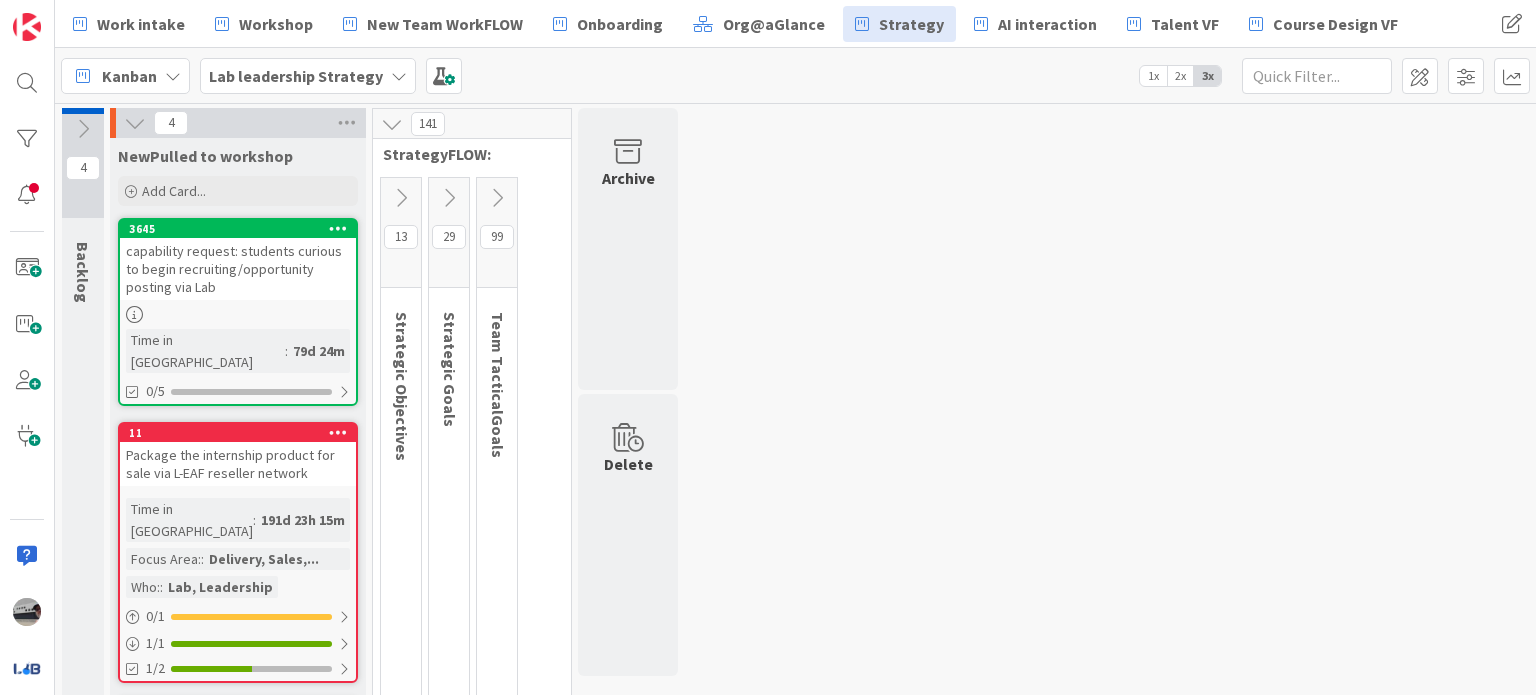 scroll, scrollTop: 0, scrollLeft: 0, axis: both 